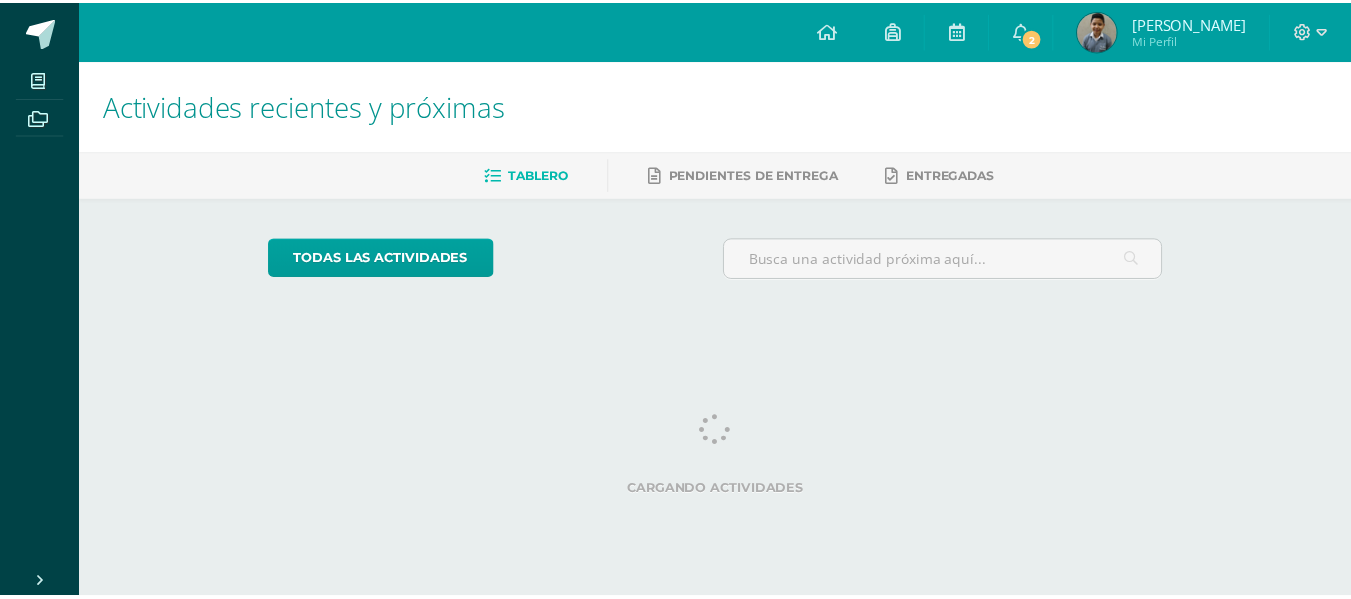 scroll, scrollTop: 0, scrollLeft: 0, axis: both 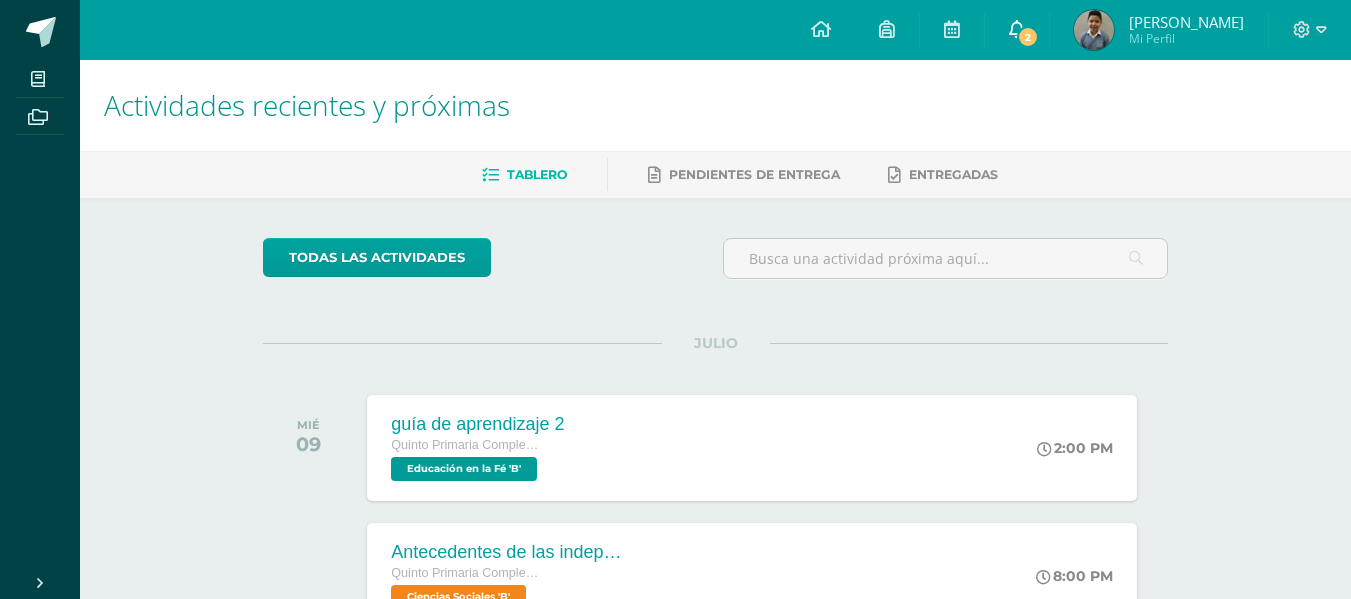 click on "2" at bounding box center [1017, 30] 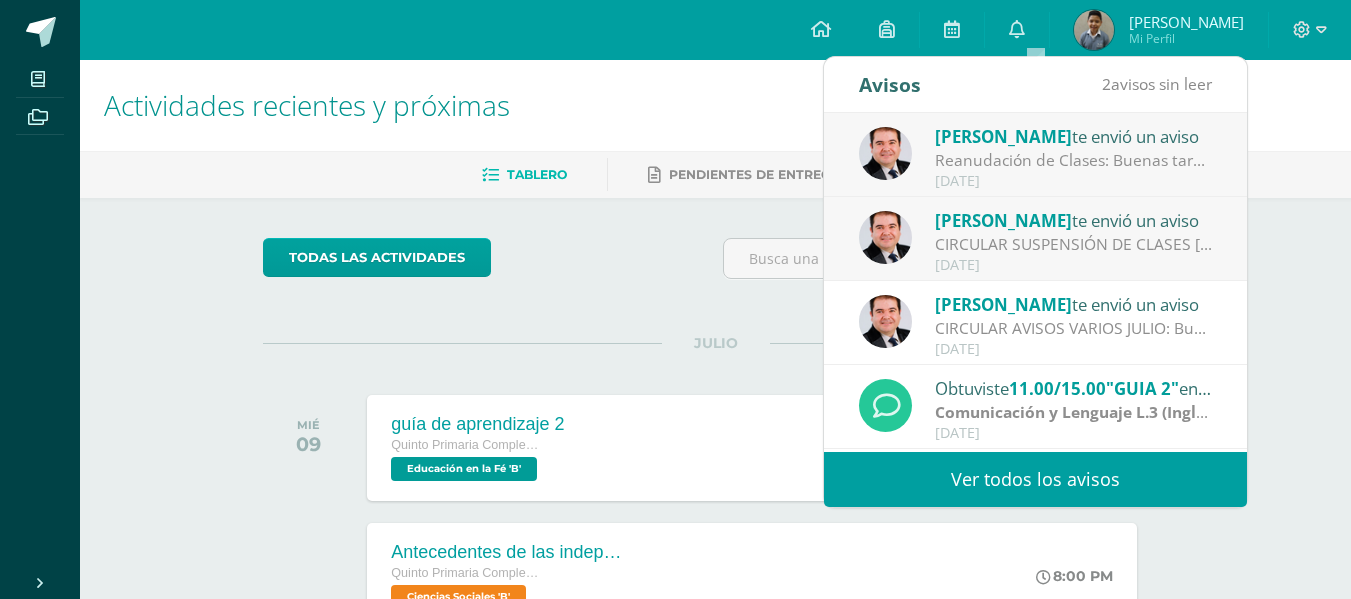 click on "Reanudación de Clases:
Buenas tardes estimados Padres y Madres de familia
[DATE] [DATE] retomamos nuestras actividades escolares con normalidad.
Adjunto el comunicado del MINEDUC.
Saludos cordiales" at bounding box center (1074, 160) 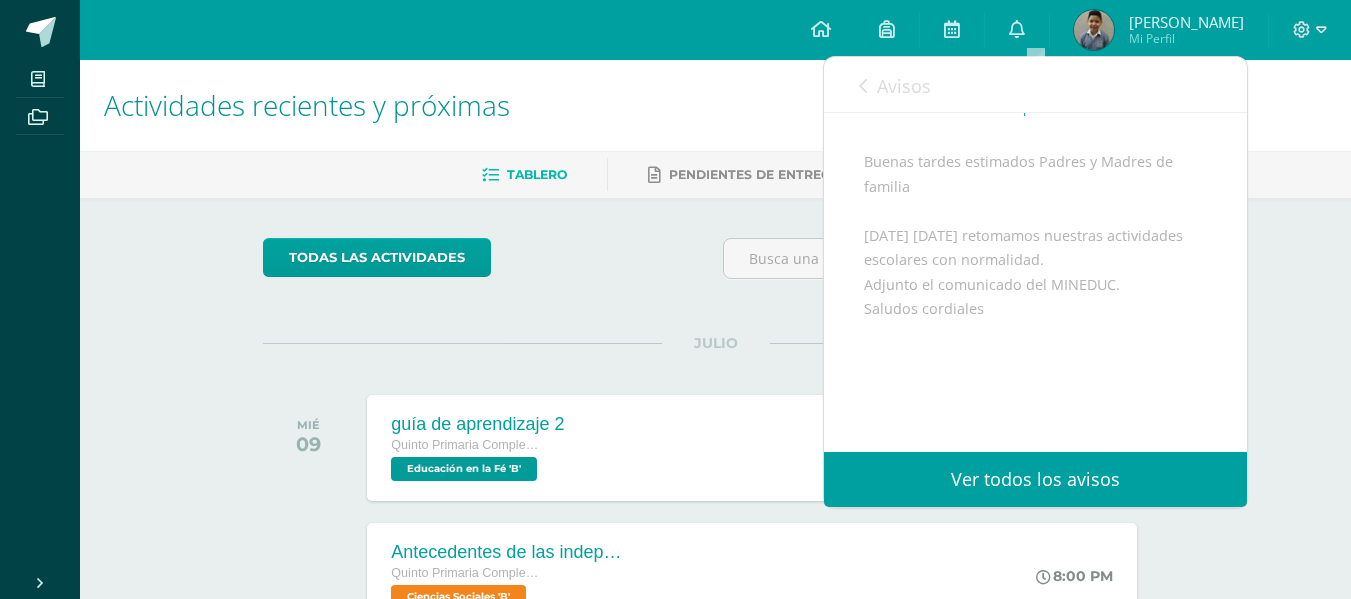 scroll, scrollTop: 150, scrollLeft: 0, axis: vertical 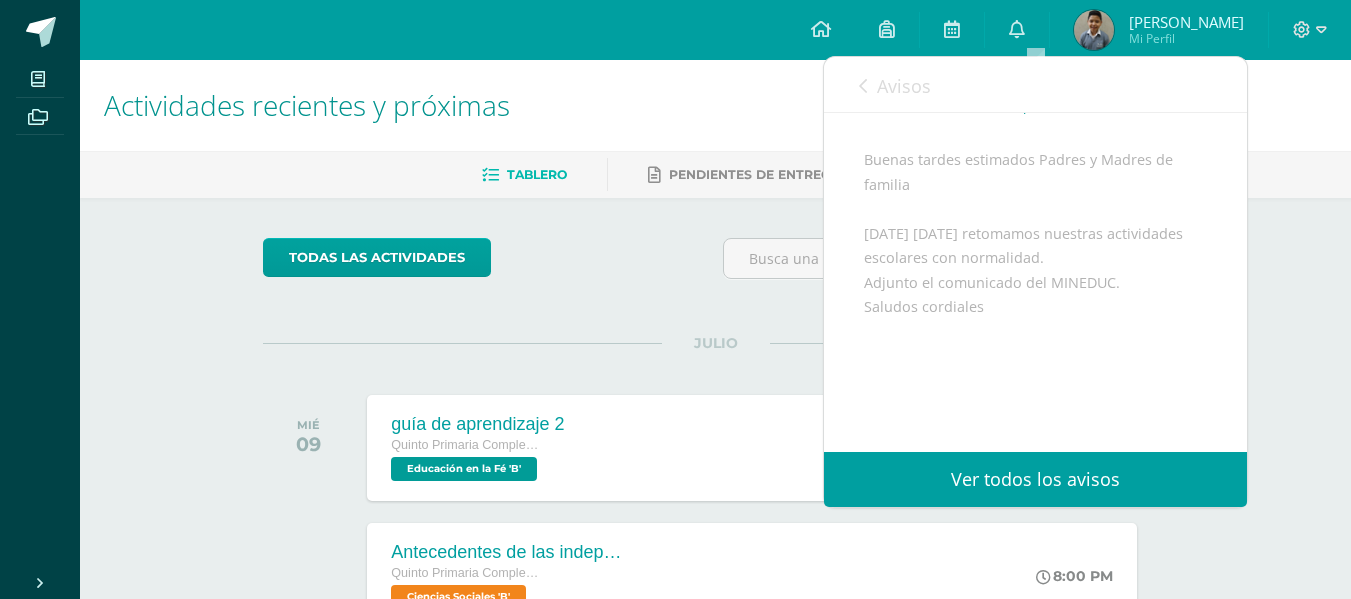 click at bounding box center (863, 86) 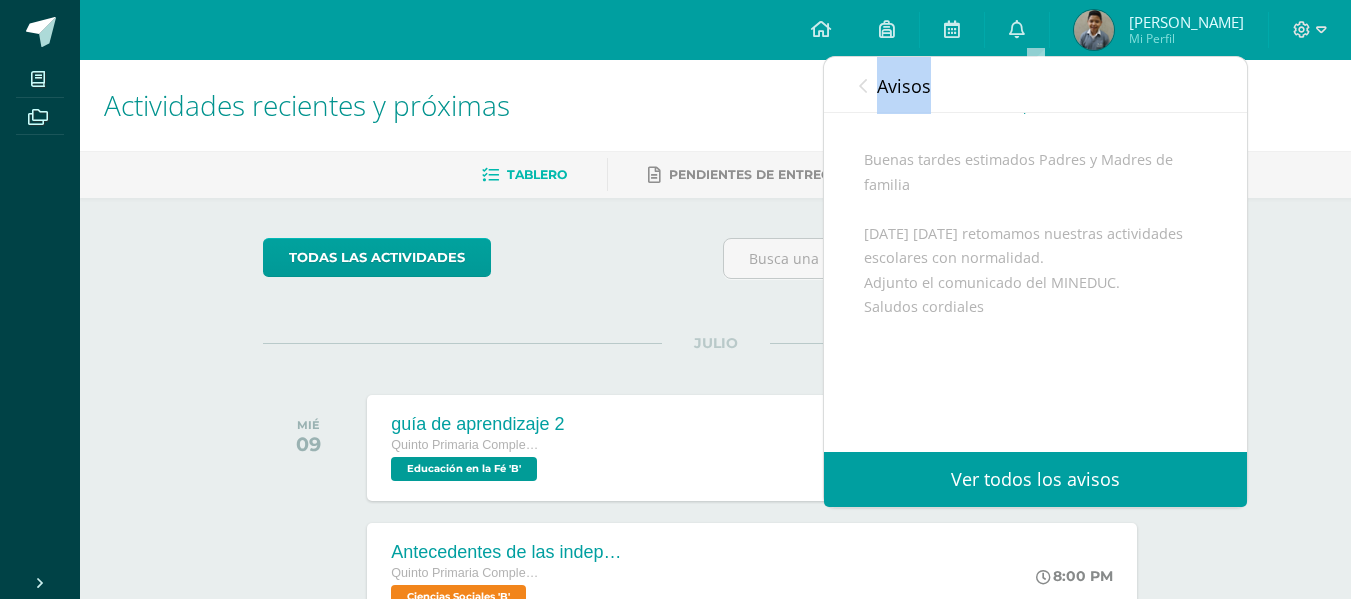 click at bounding box center [863, 86] 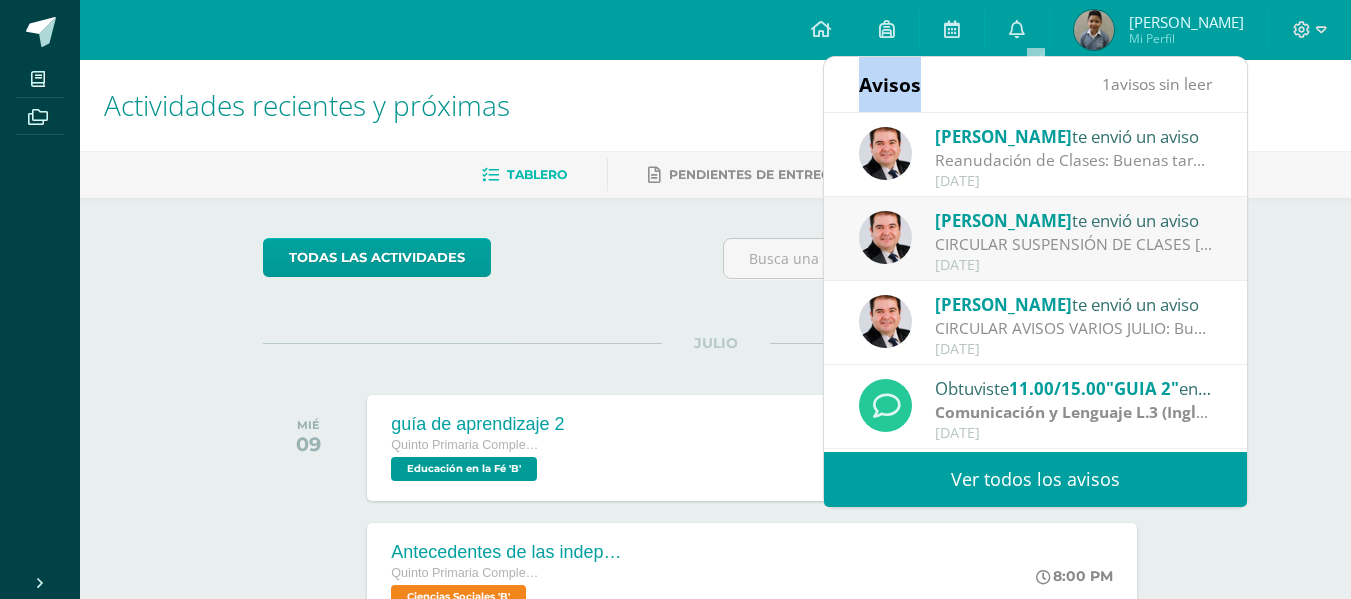 click on "Avisos" at bounding box center [890, 84] 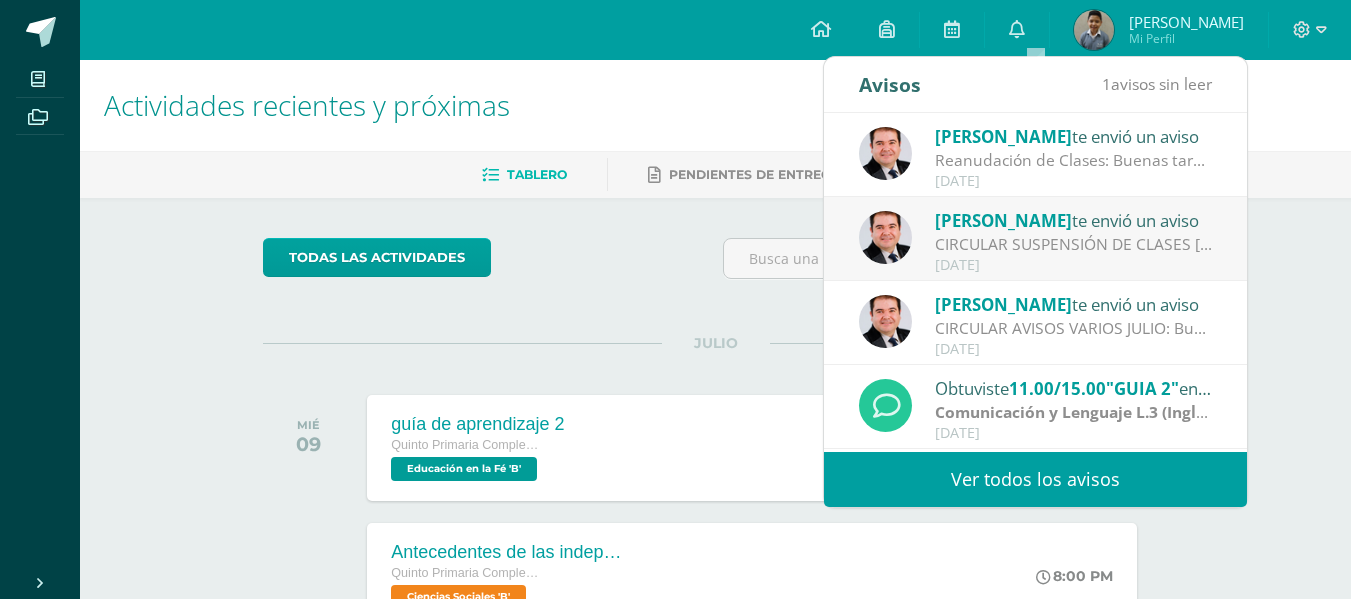 click on "Tablero
Pendientes de entrega
Entregadas" at bounding box center (739, 174) 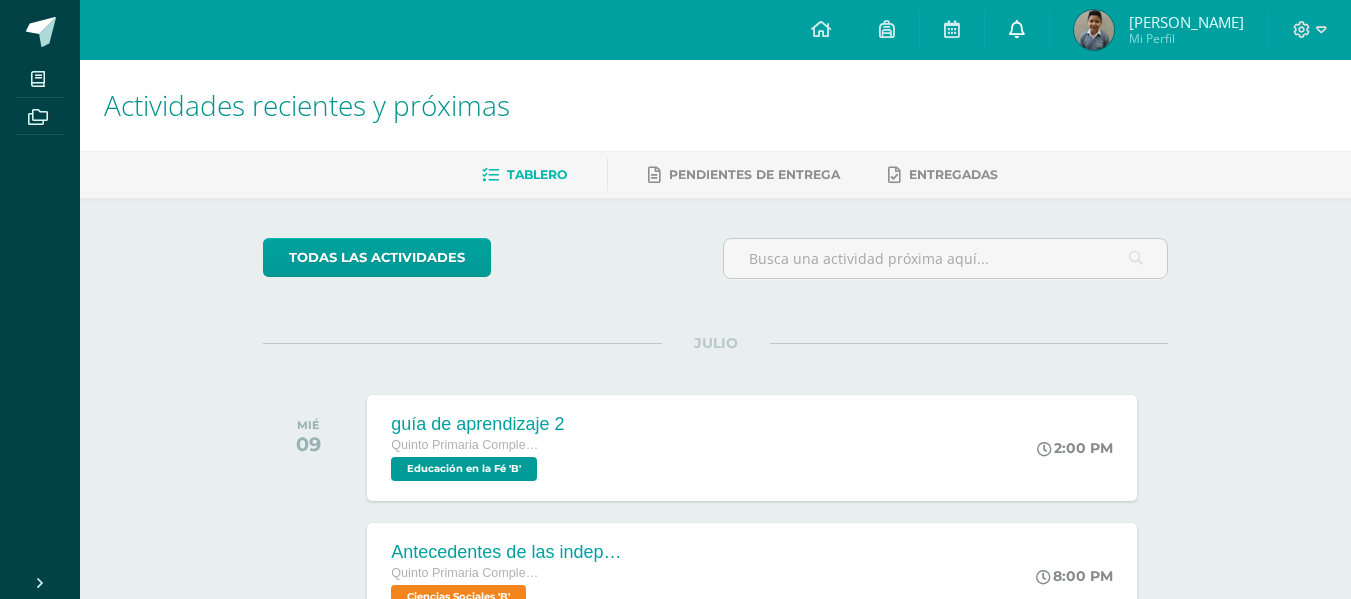 click at bounding box center (1017, 29) 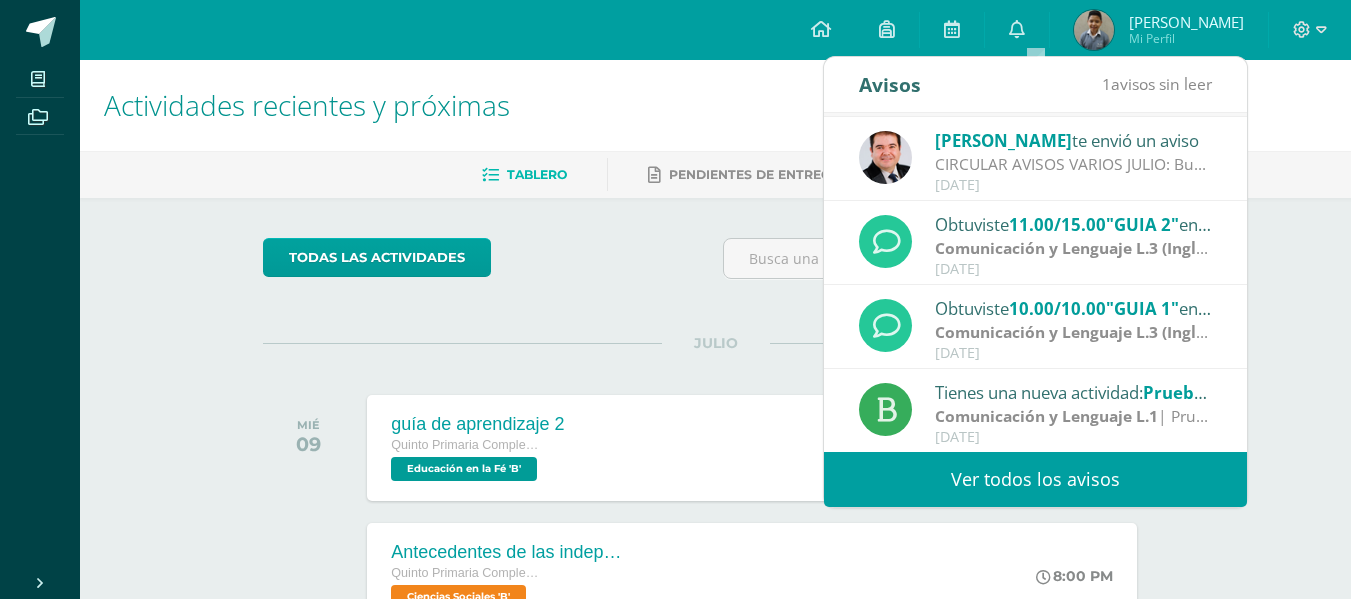 scroll, scrollTop: 162, scrollLeft: 0, axis: vertical 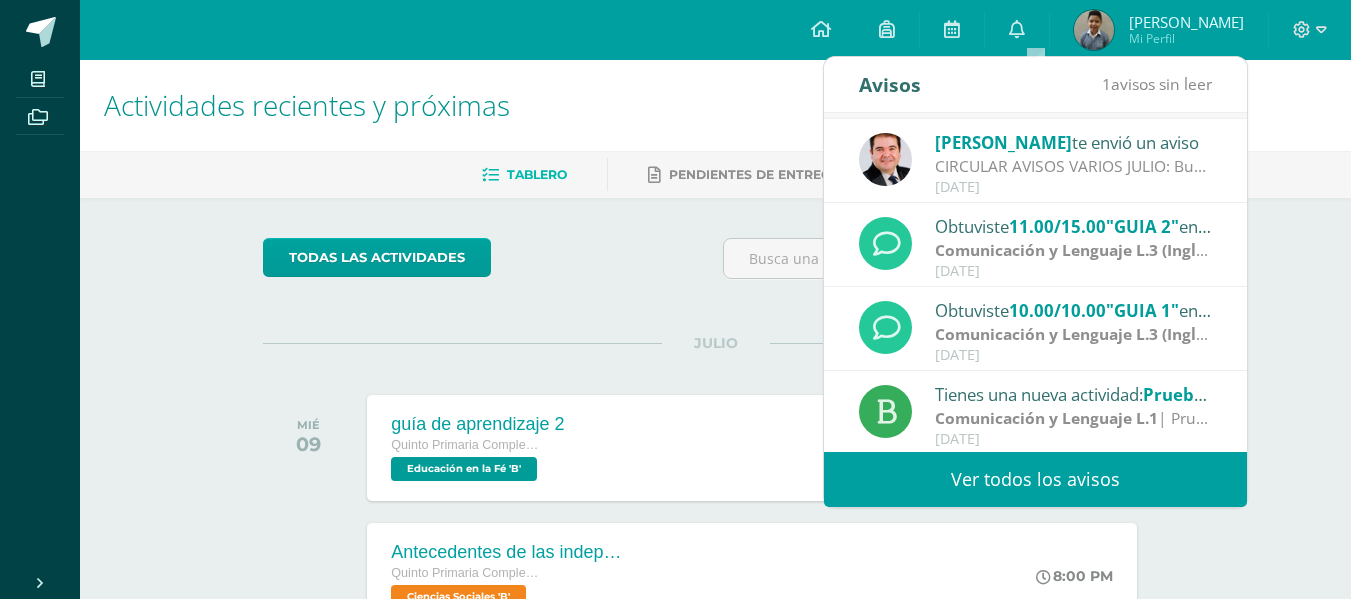 click on "Carlos Del  te envió un aviso" at bounding box center (1074, 142) 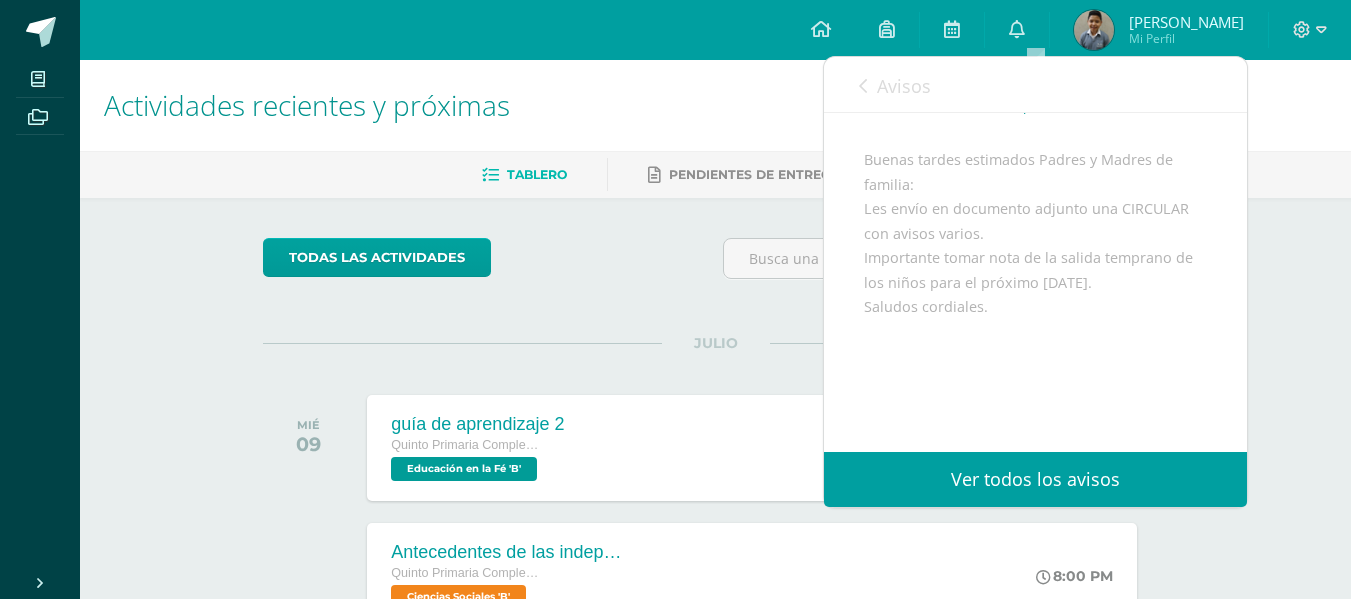 click on "Avisos" at bounding box center [895, 85] 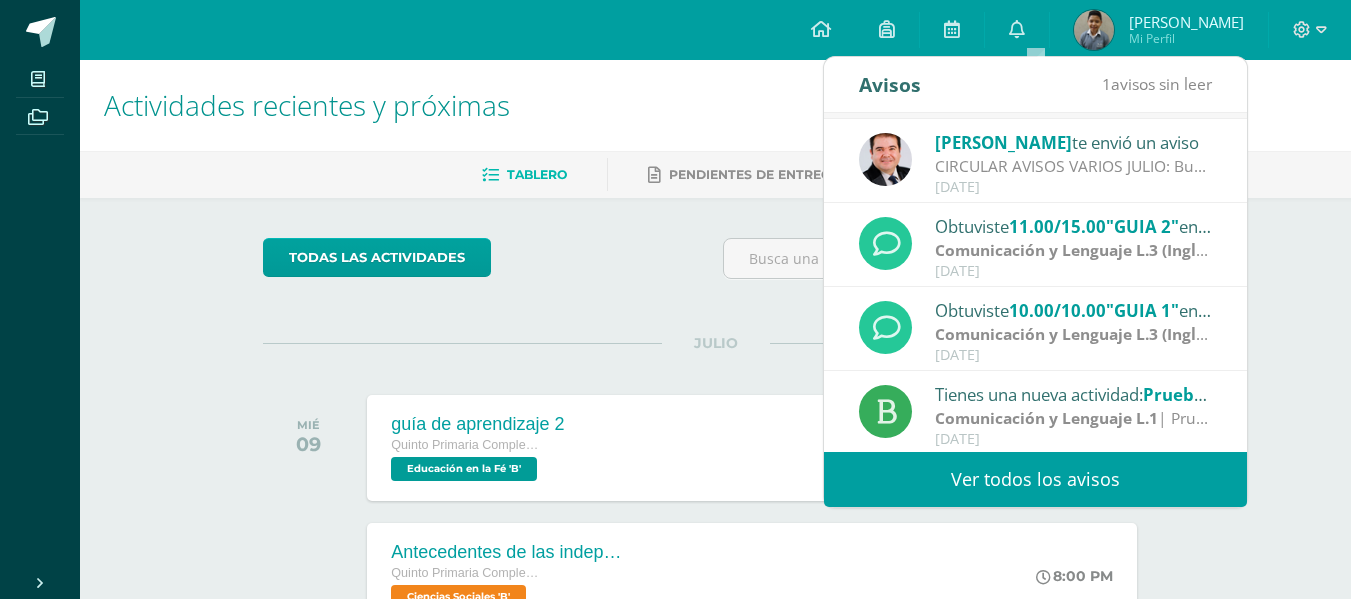 click on "Comunicación y Lenguaje L.3 (Inglés y Laboratorio)" at bounding box center (1131, 250) 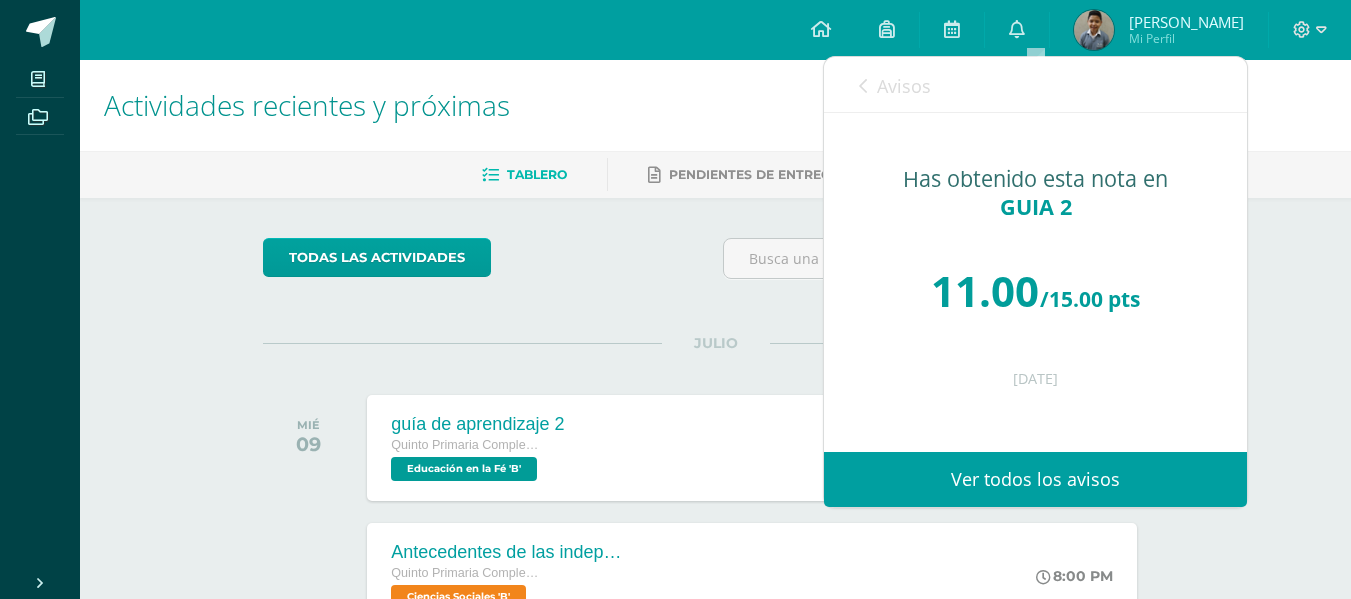 scroll, scrollTop: 0, scrollLeft: 0, axis: both 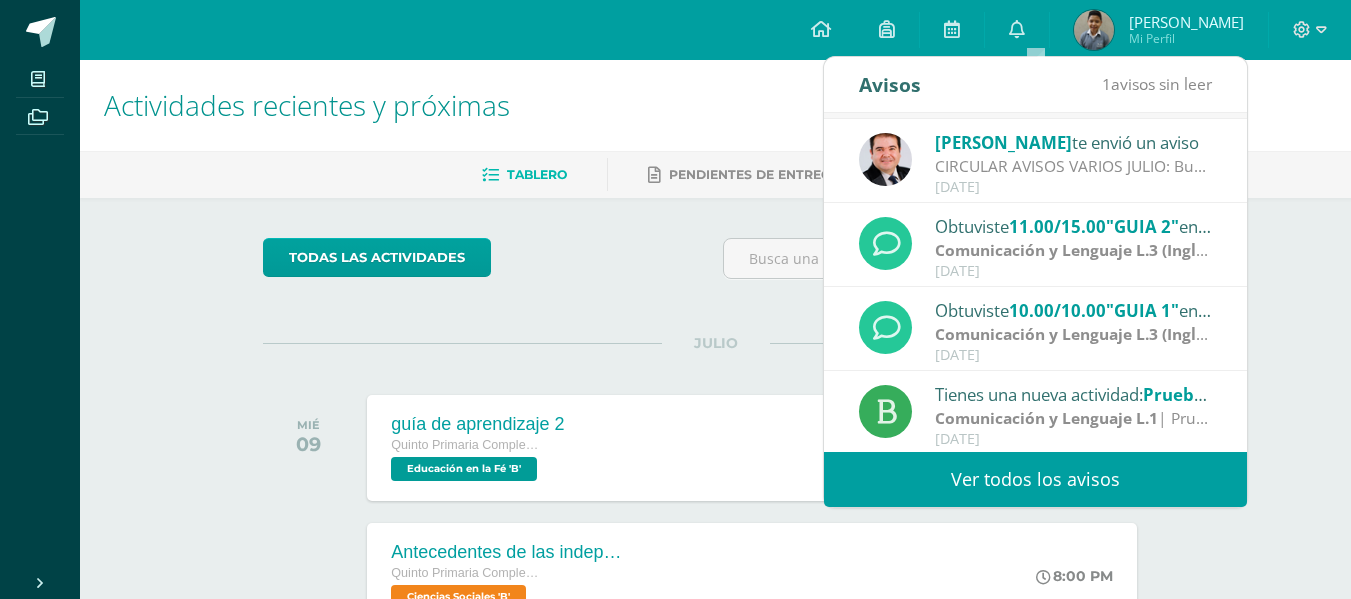 click on "[DATE]" at bounding box center (1074, 355) 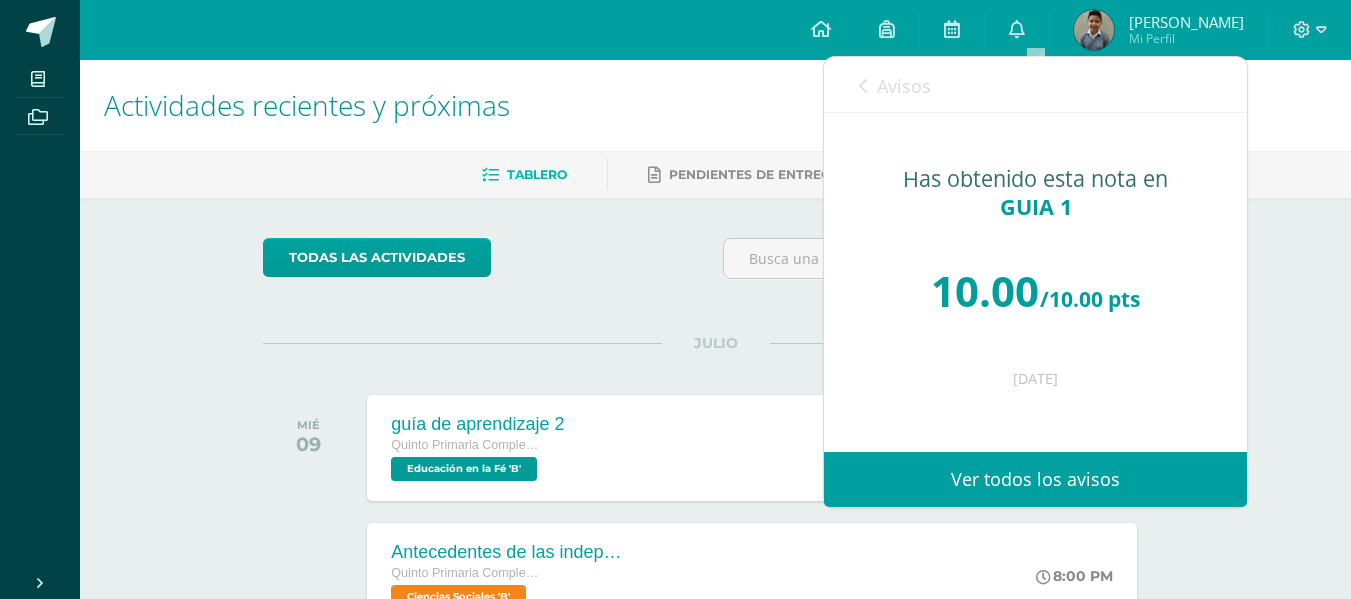 click at bounding box center [863, 86] 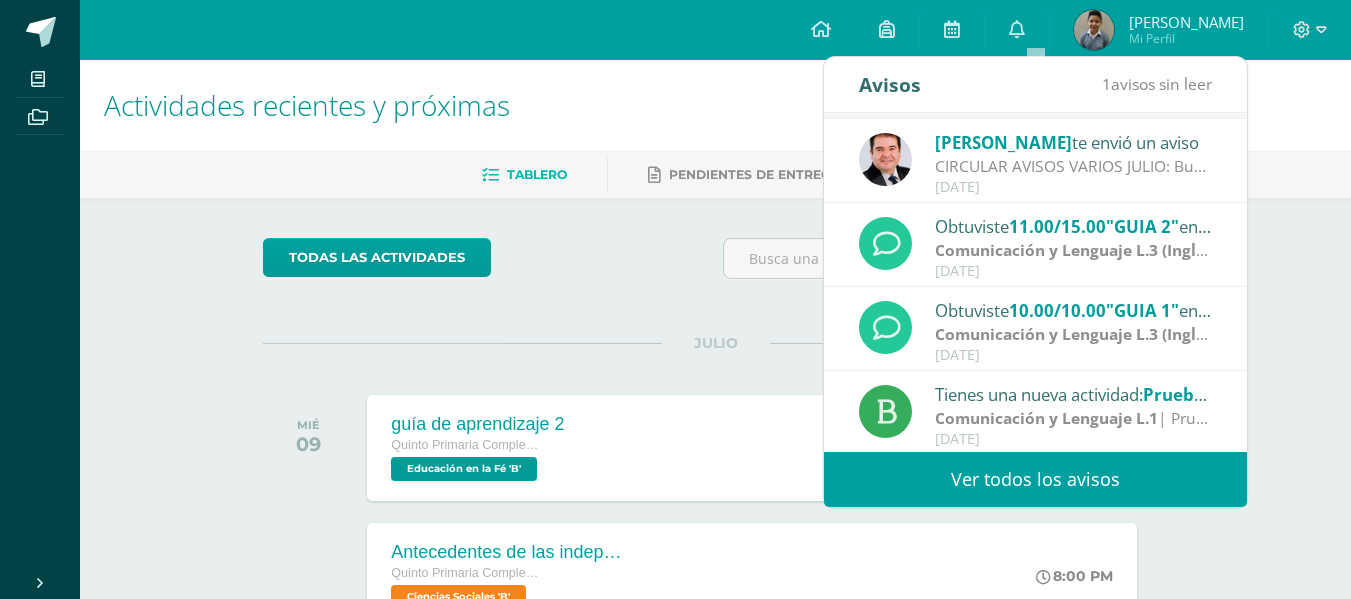 click on "Prueba corta" at bounding box center [1197, 394] 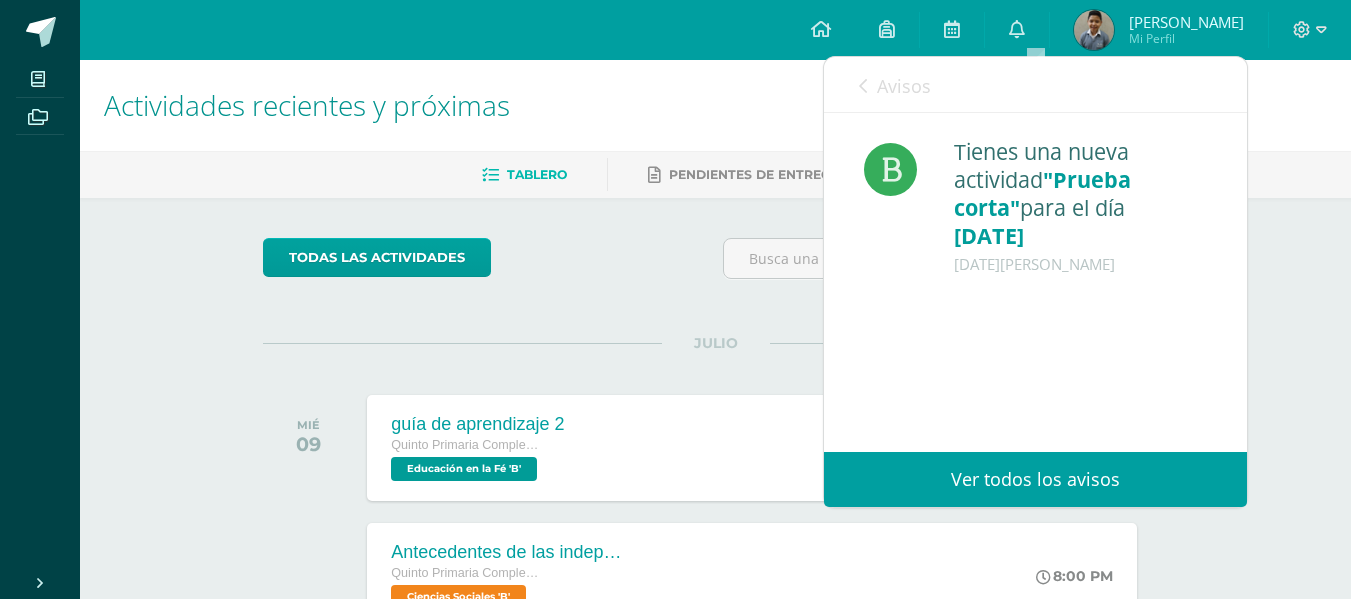 click on "Avisos" at bounding box center [895, 85] 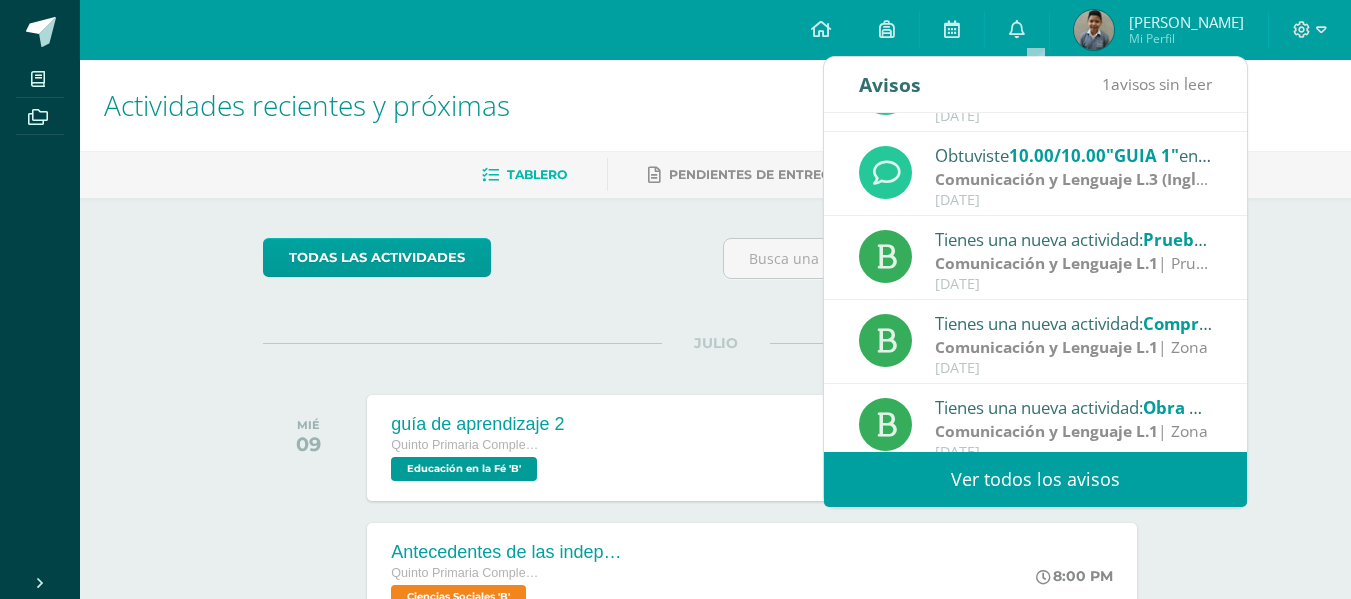 scroll, scrollTop: 333, scrollLeft: 0, axis: vertical 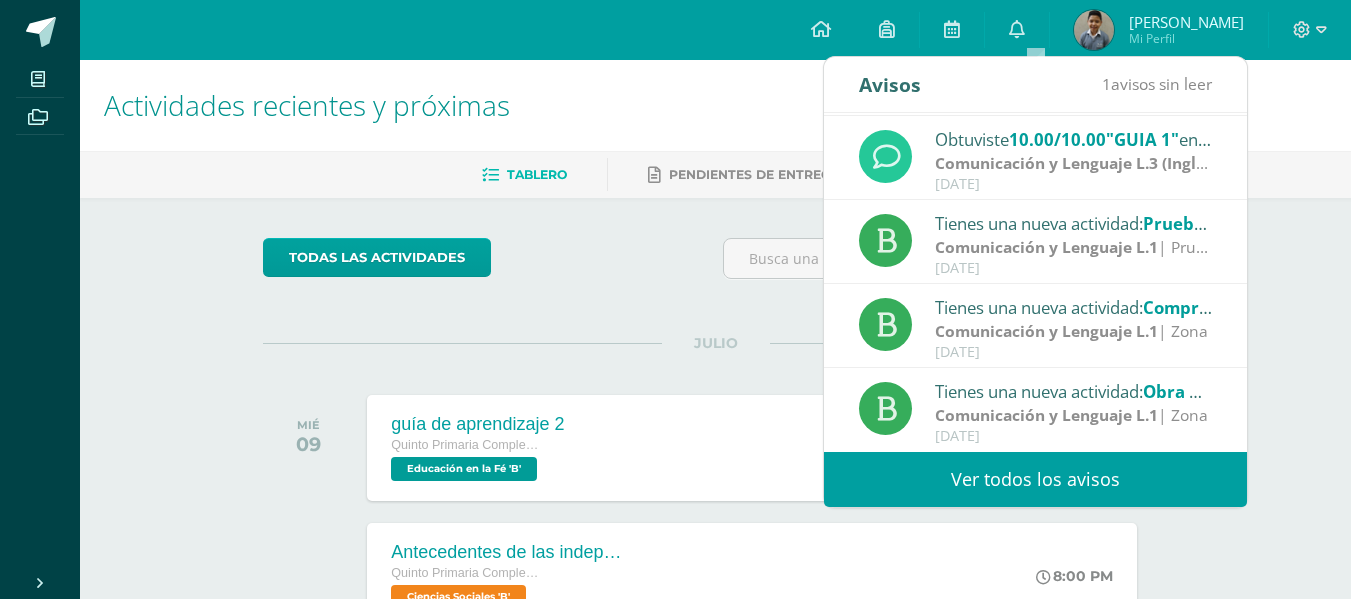 click on "Tienes una nueva actividad:  Comprobación de lectura" at bounding box center (1074, 307) 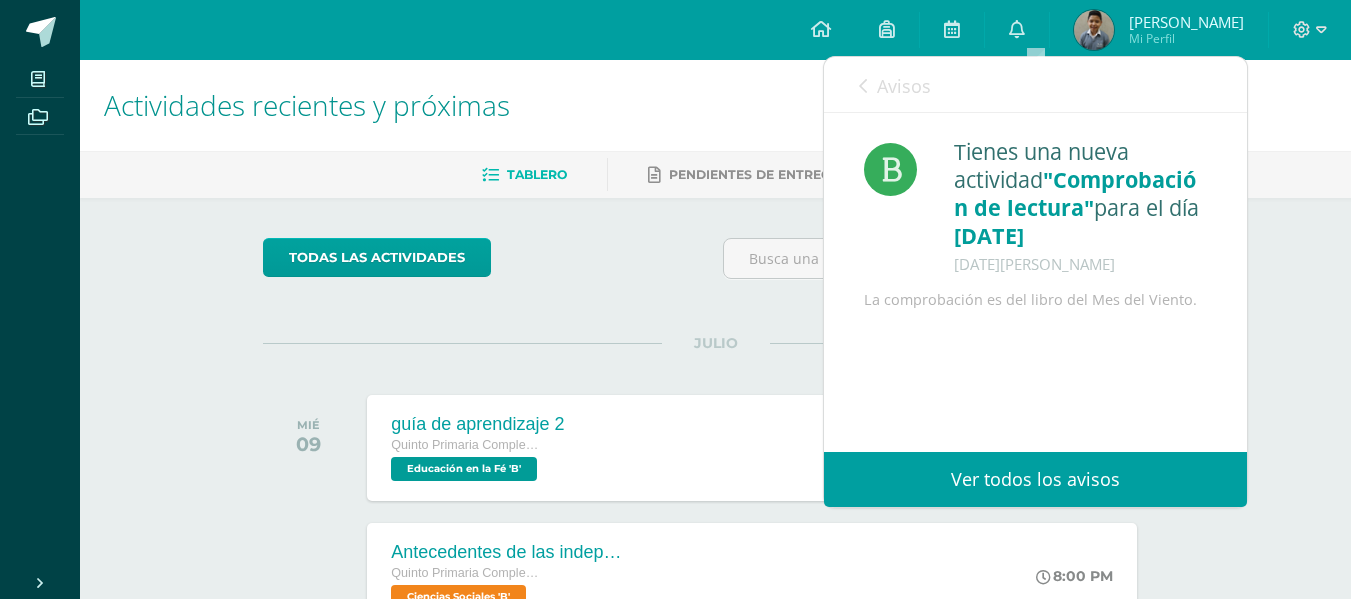click at bounding box center (863, 86) 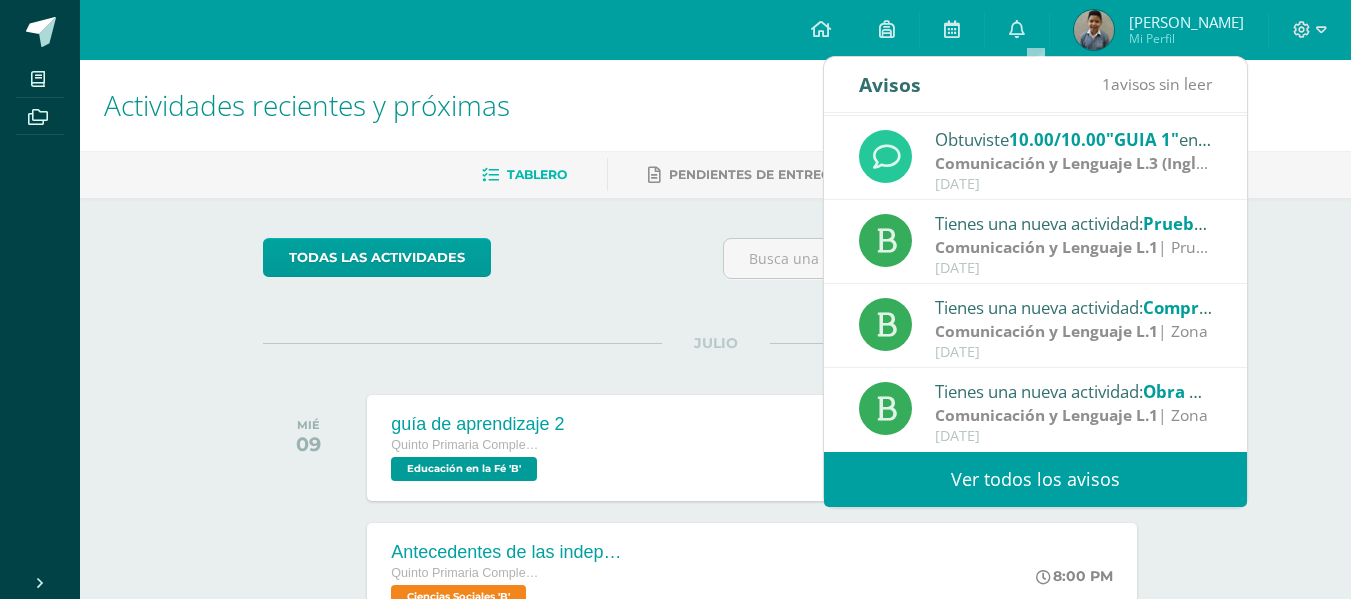 click on "Comunicación y Lenguaje L.1" at bounding box center [1046, 415] 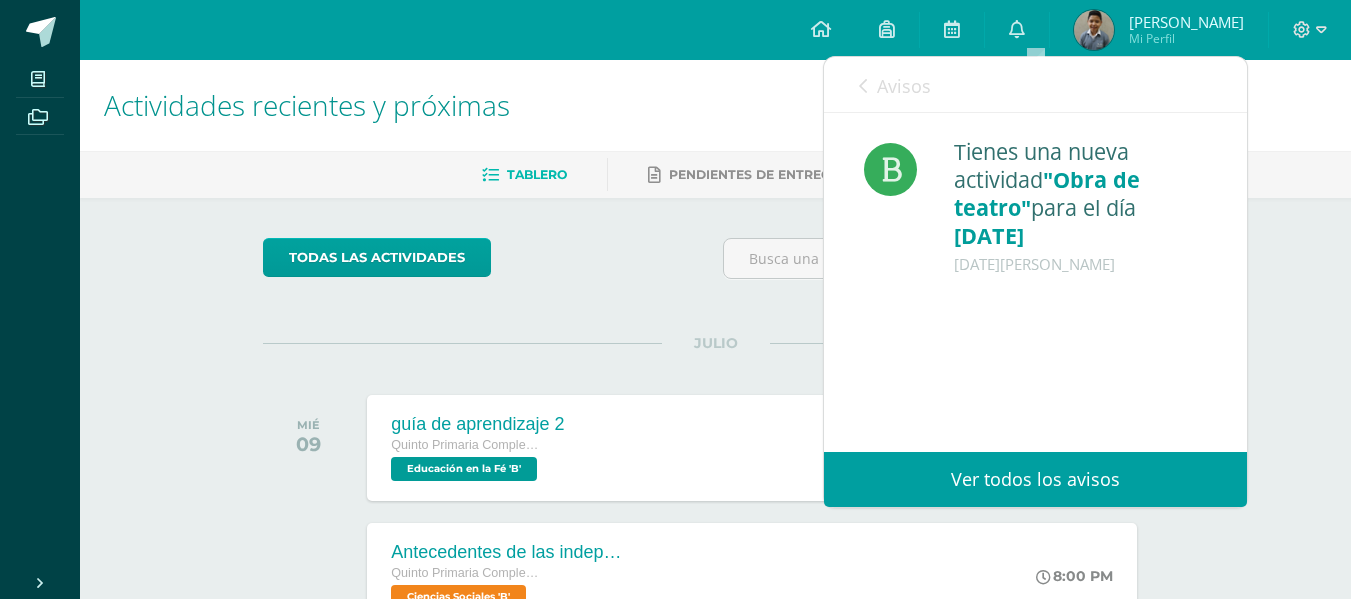 click at bounding box center [863, 86] 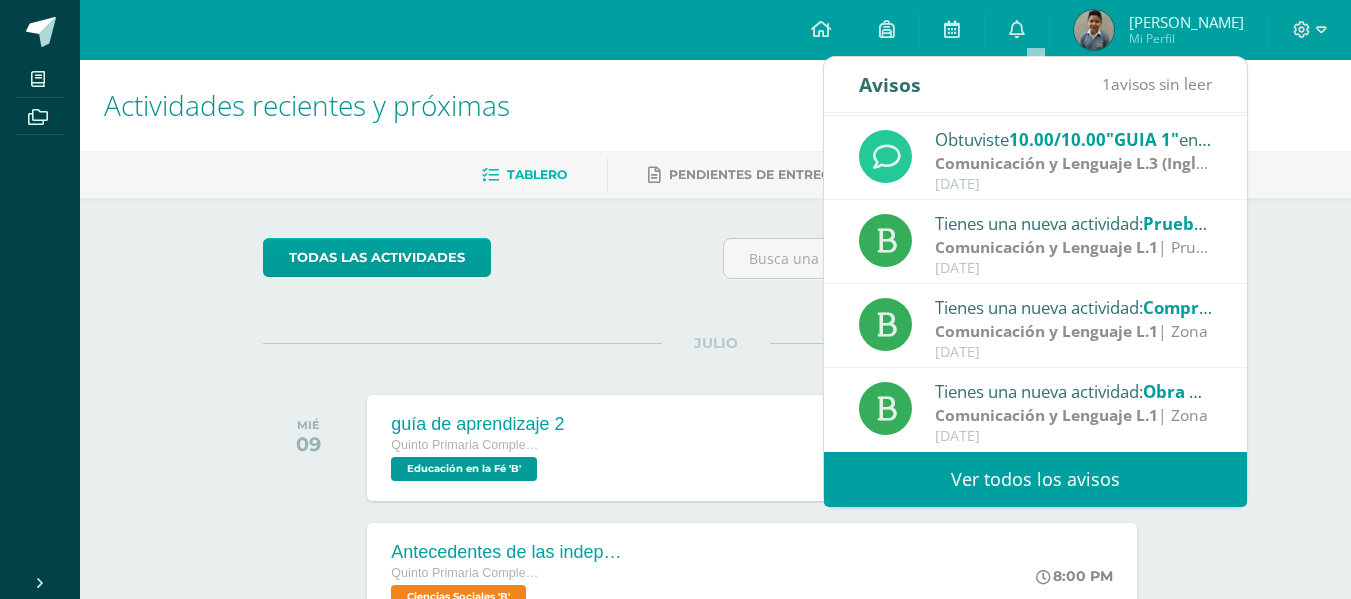 scroll, scrollTop: 40, scrollLeft: 0, axis: vertical 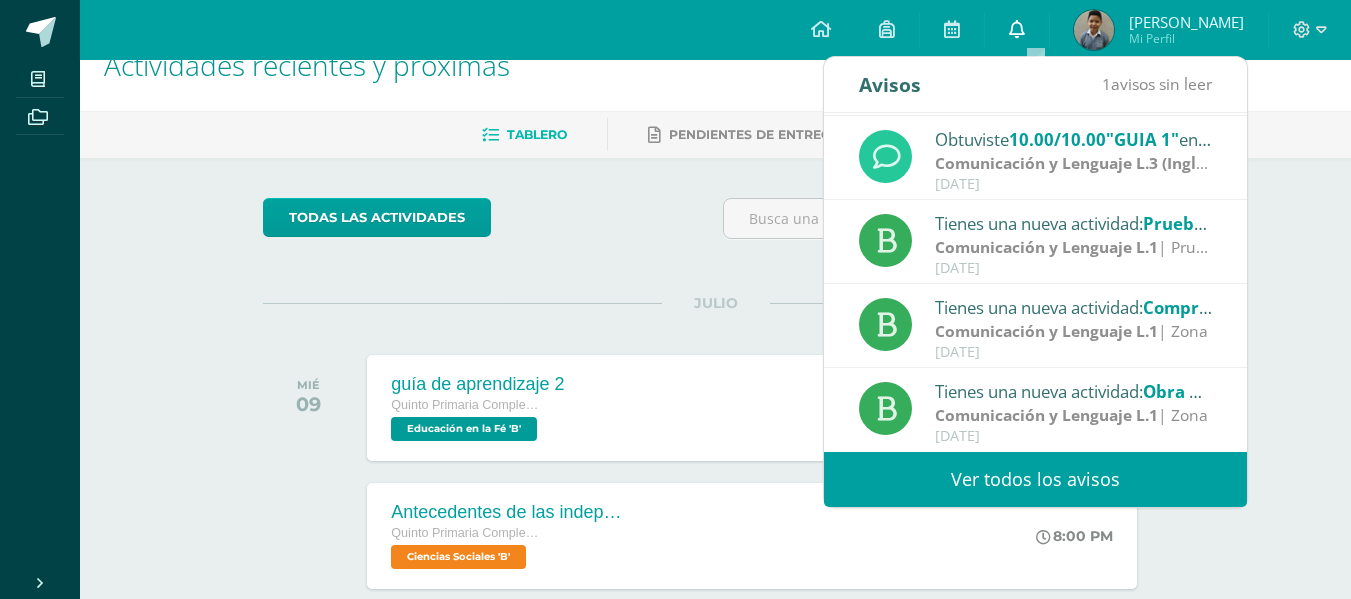 click at bounding box center (1017, 29) 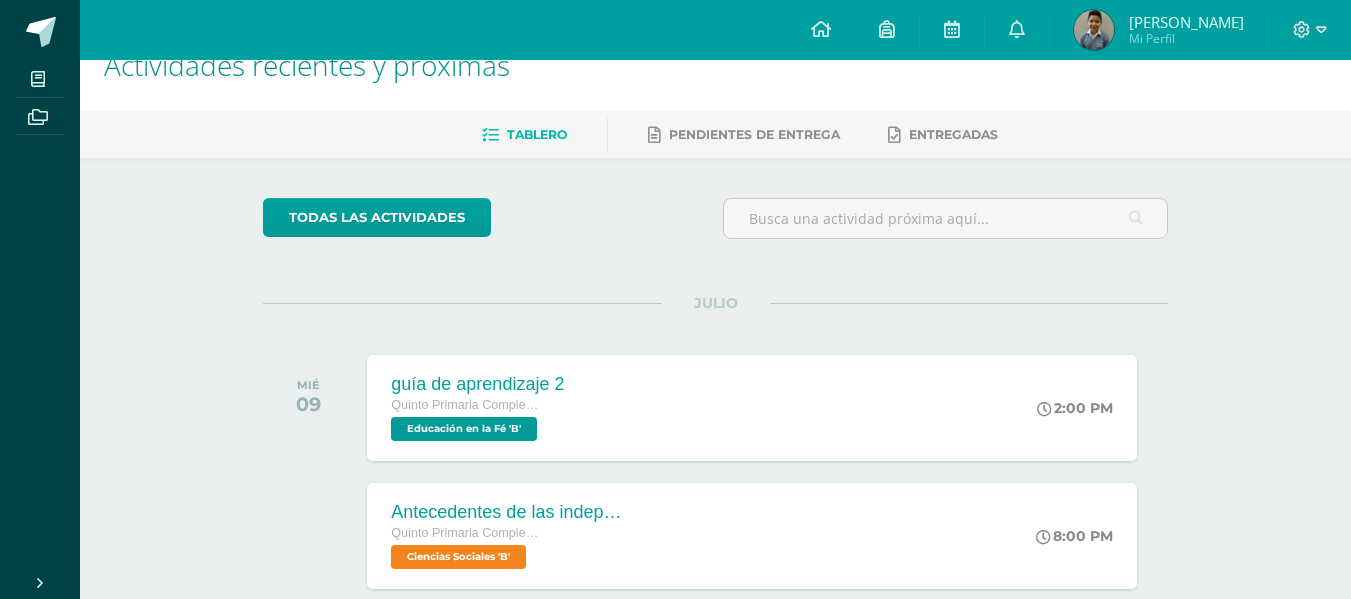 click at bounding box center [945, 226] 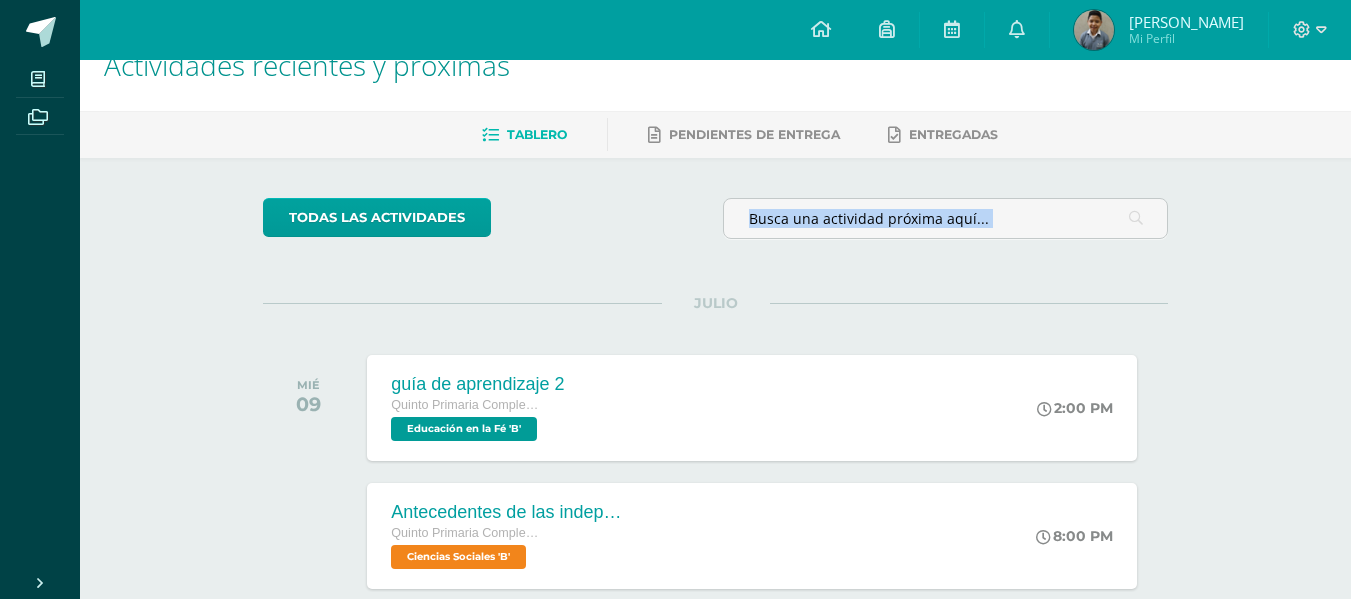 click at bounding box center [945, 226] 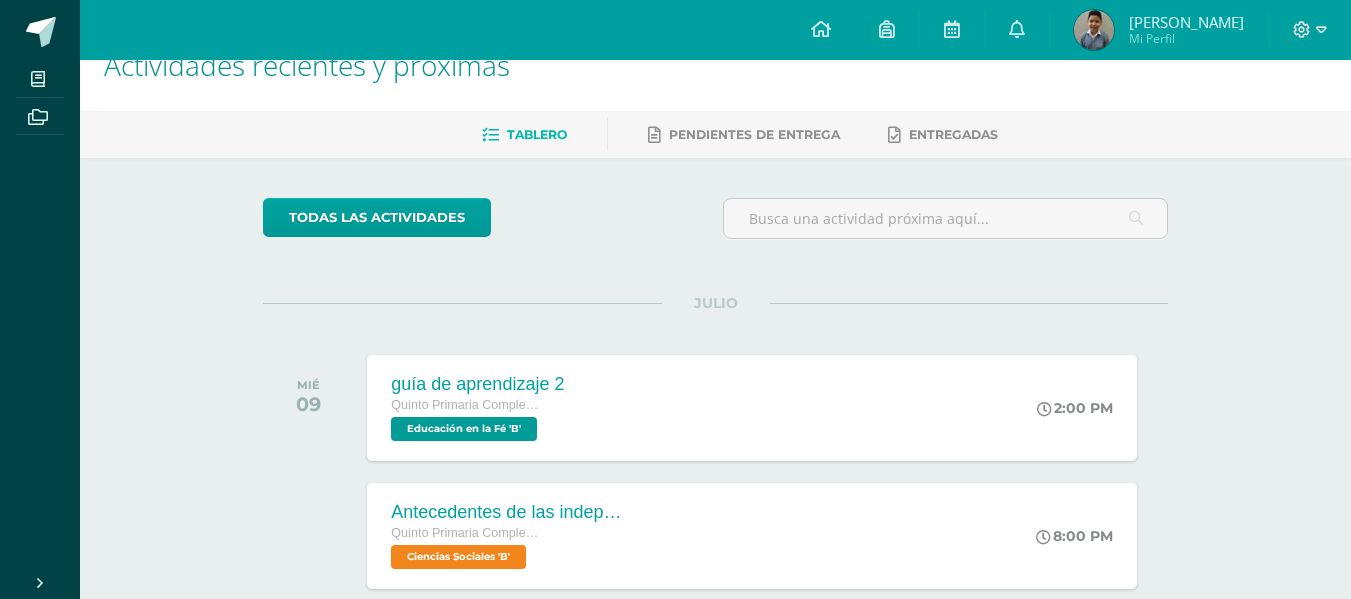 click on "todas las Actividades" at bounding box center (447, 226) 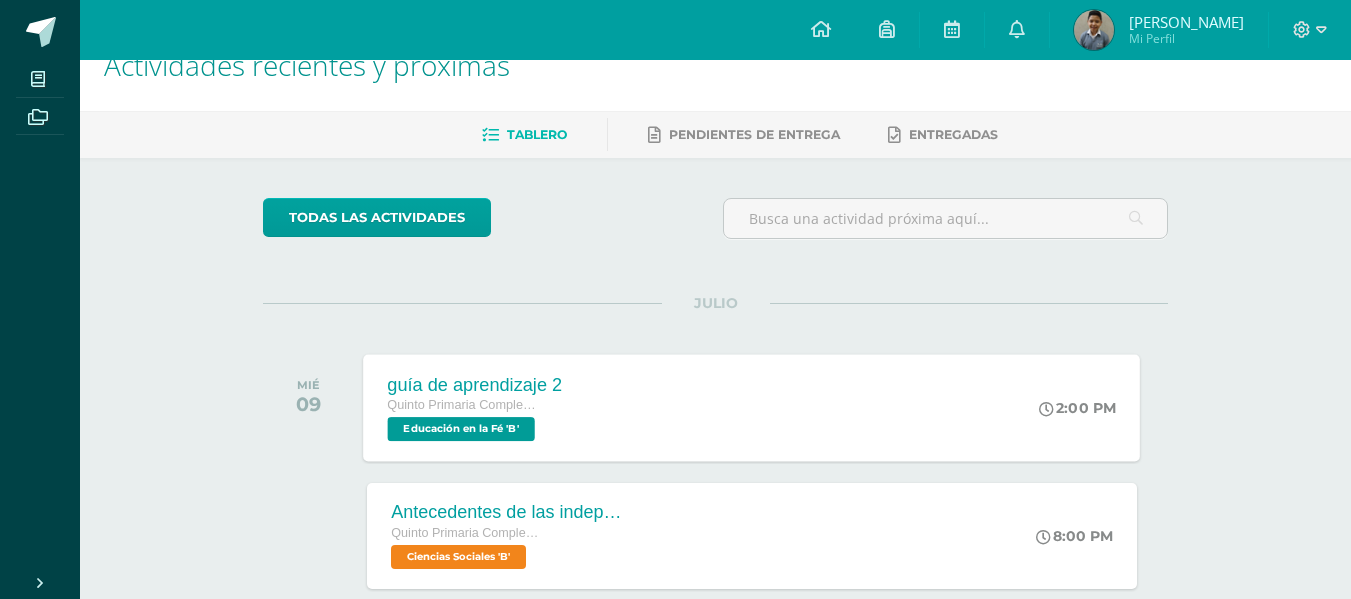 click on "Quinto Primaria Complementaria" at bounding box center (464, 405) 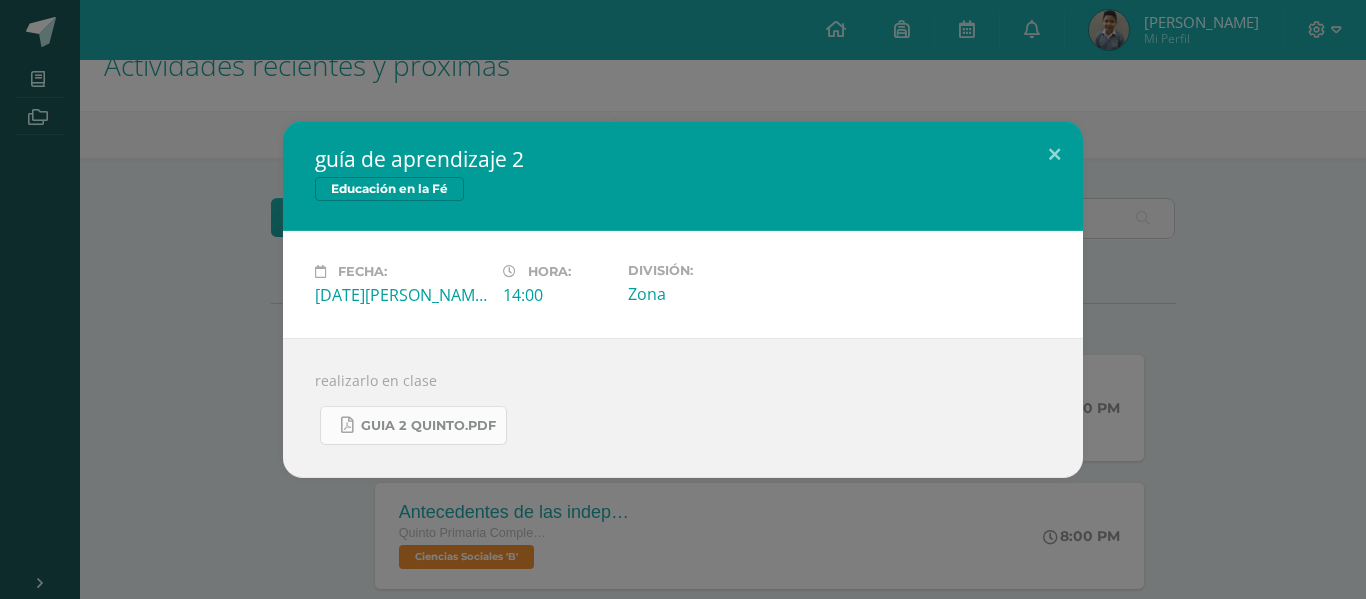 click on "guia 2 quinto.pdf" at bounding box center (413, 425) 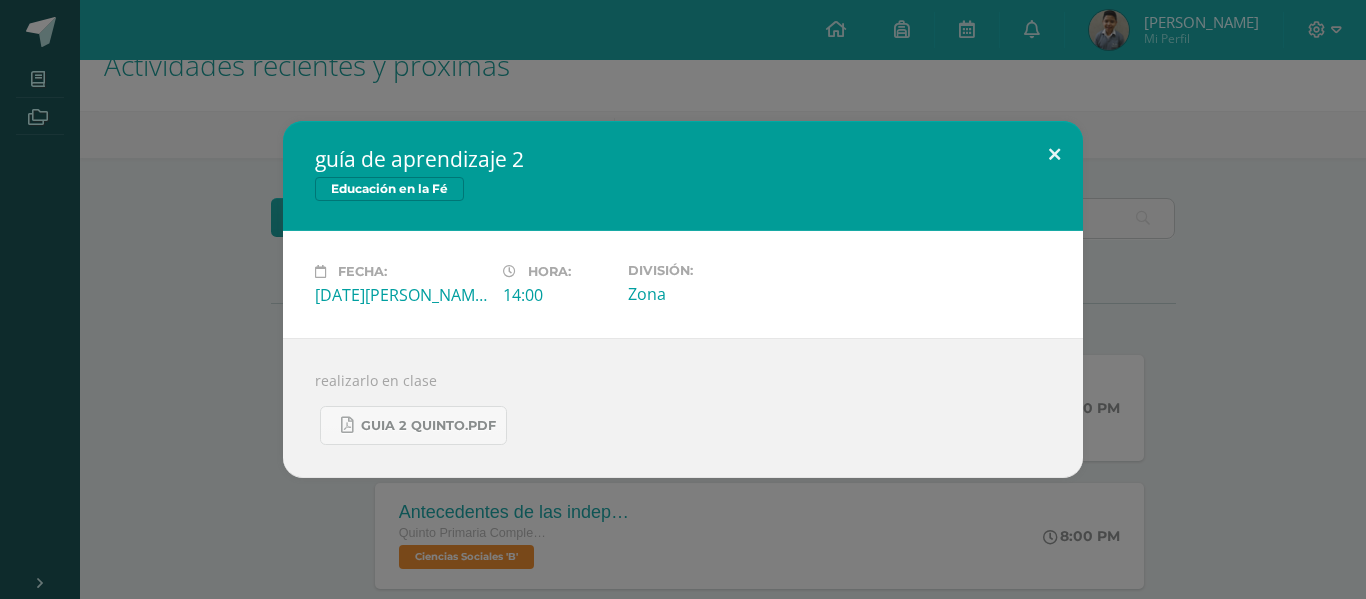 click at bounding box center (1054, 155) 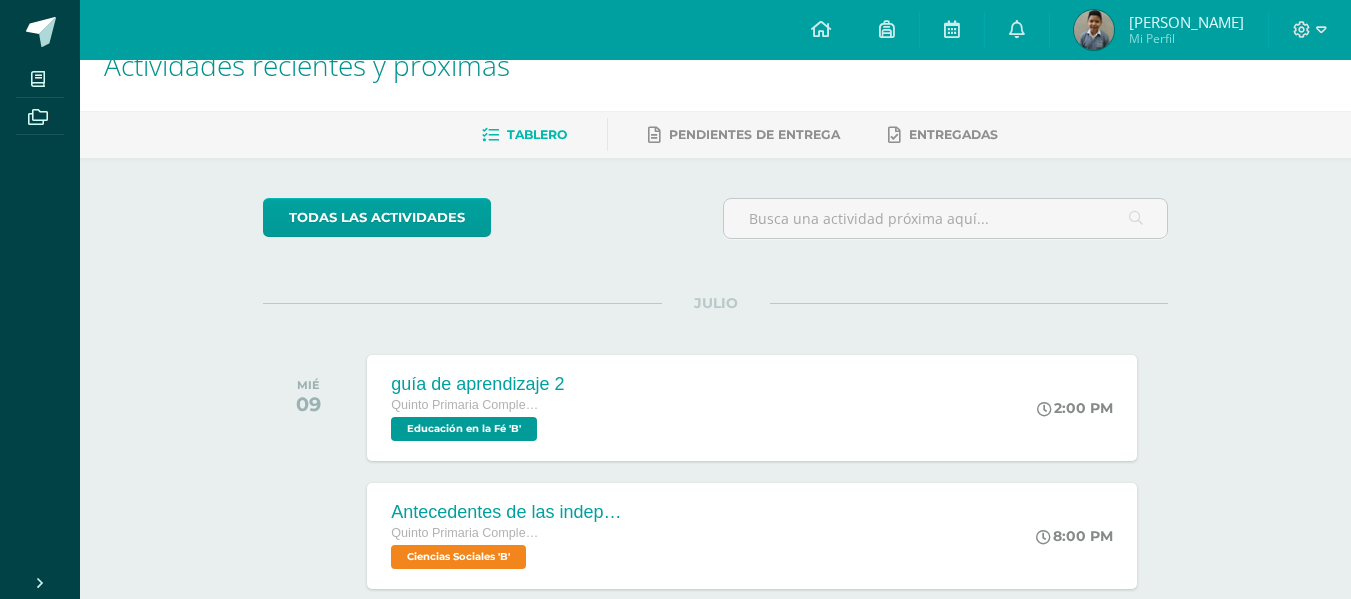 scroll, scrollTop: 0, scrollLeft: 0, axis: both 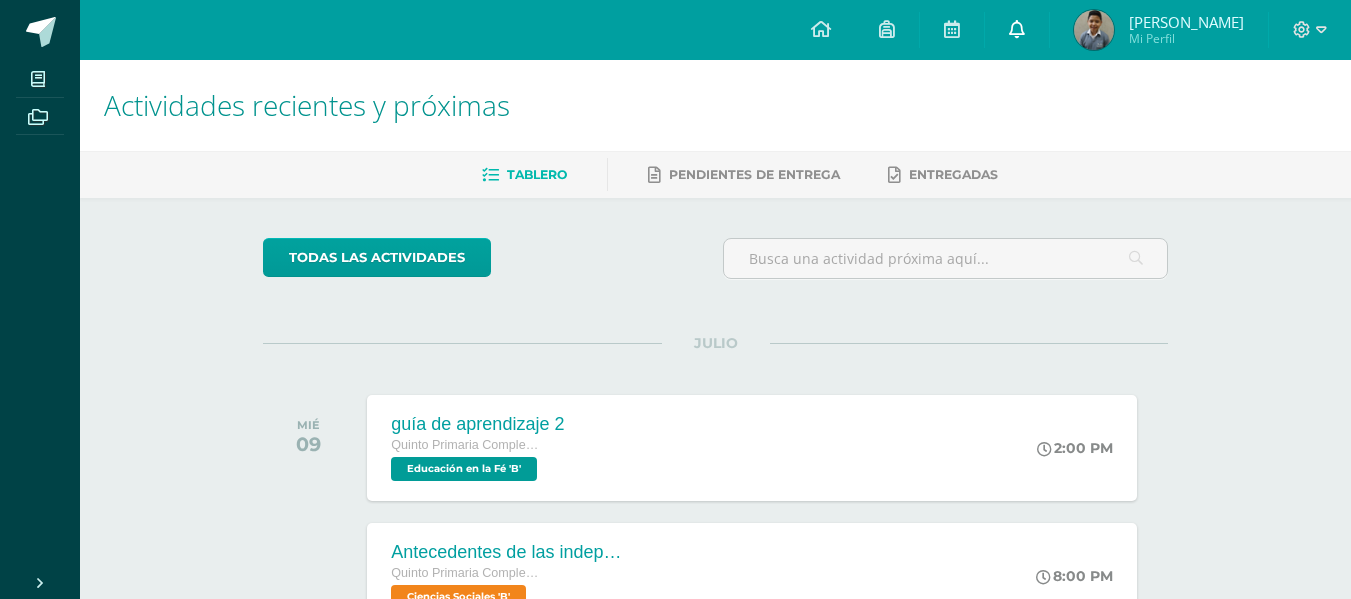 click on "0" at bounding box center [1017, 30] 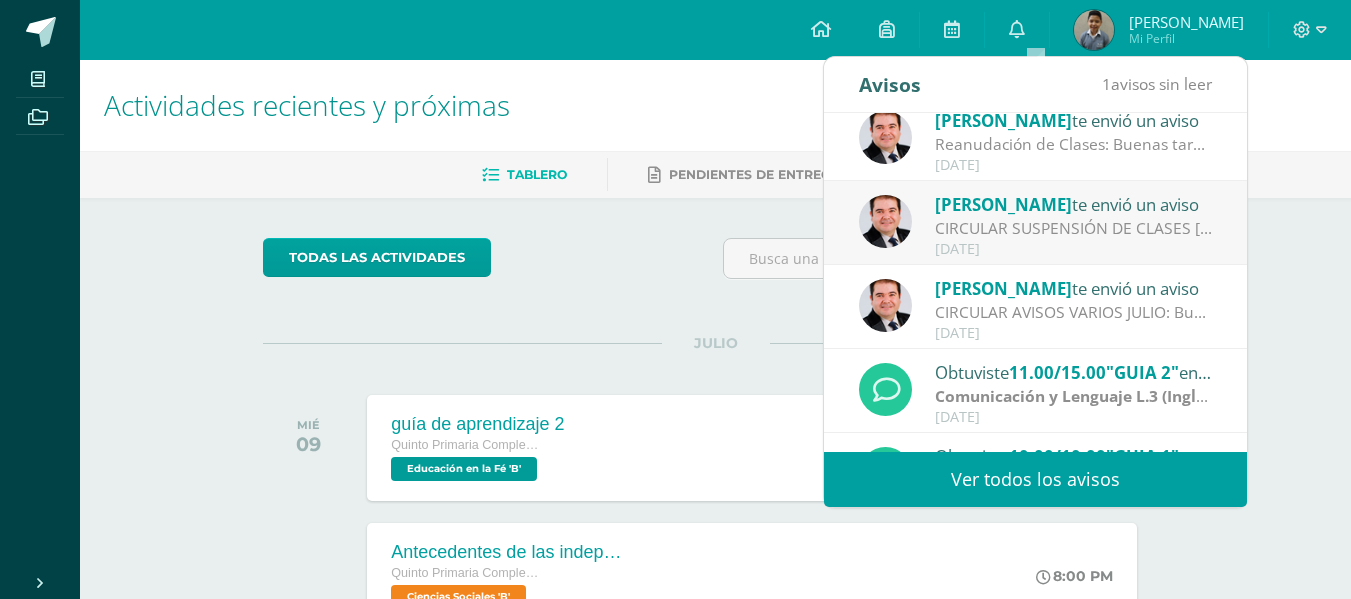 scroll, scrollTop: 0, scrollLeft: 0, axis: both 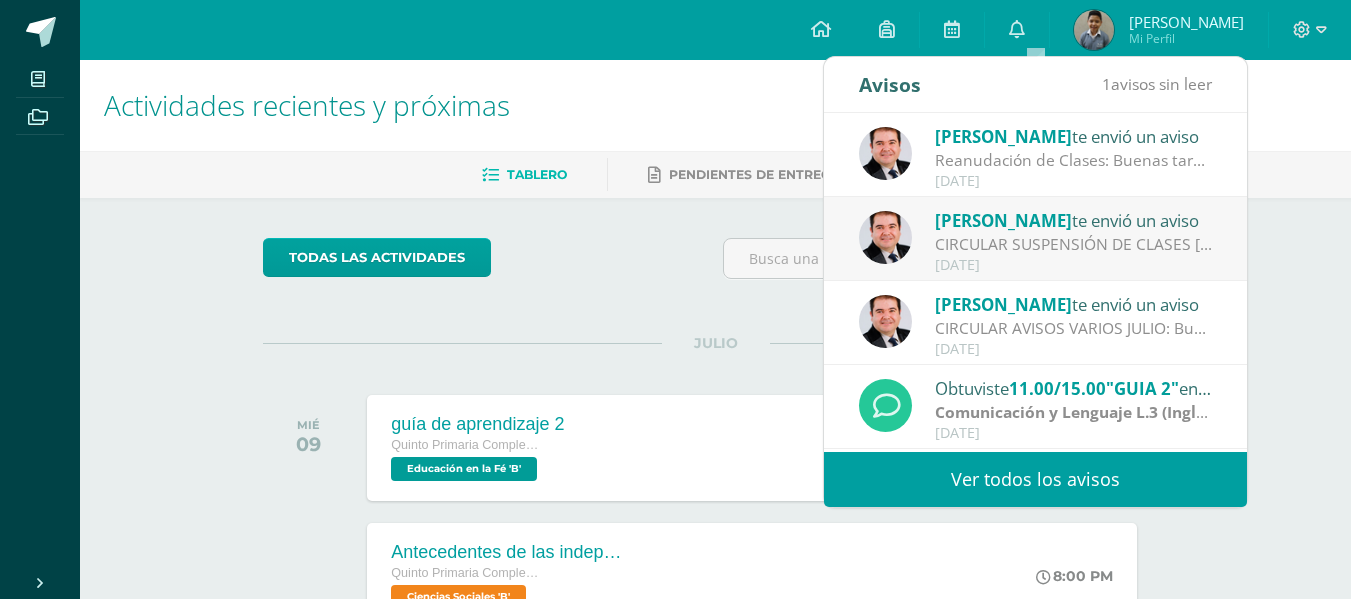 click on "Reanudación de Clases:
Buenas tardes estimados Padres y Madres de familia
[DATE] [DATE] retomamos nuestras actividades escolares con normalidad.
Adjunto el comunicado del MINEDUC.
Saludos cordiales" at bounding box center [1074, 160] 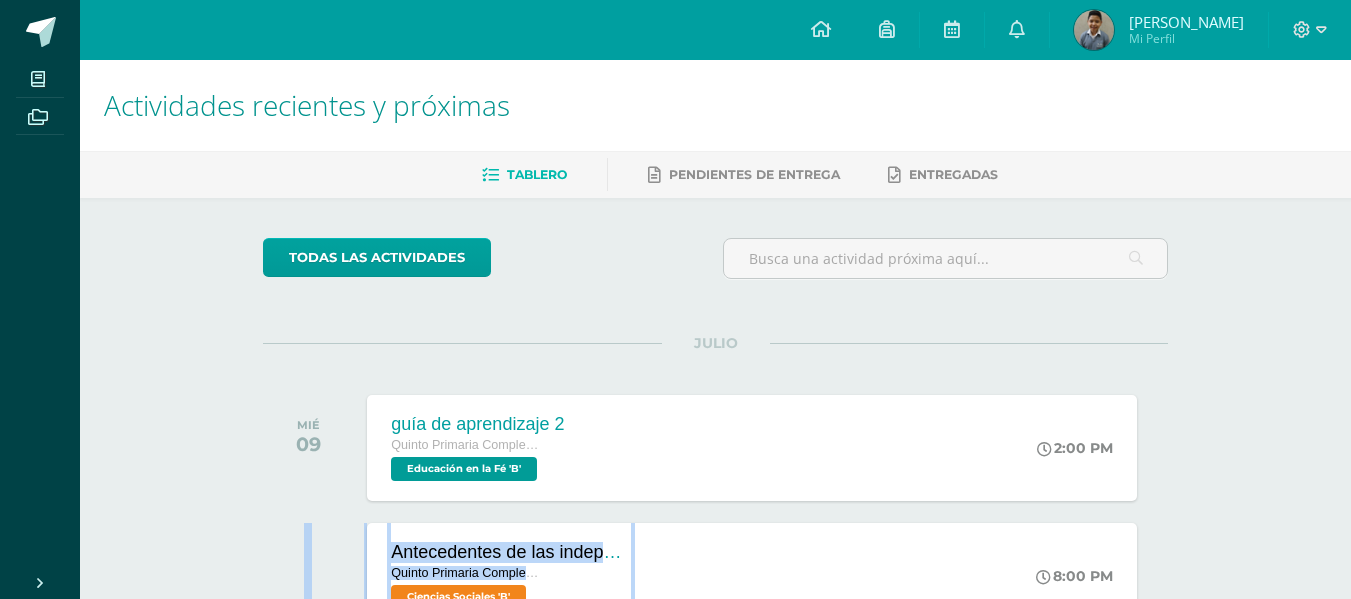 drag, startPoint x: 1016, startPoint y: 539, endPoint x: 1333, endPoint y: 367, distance: 360.65634 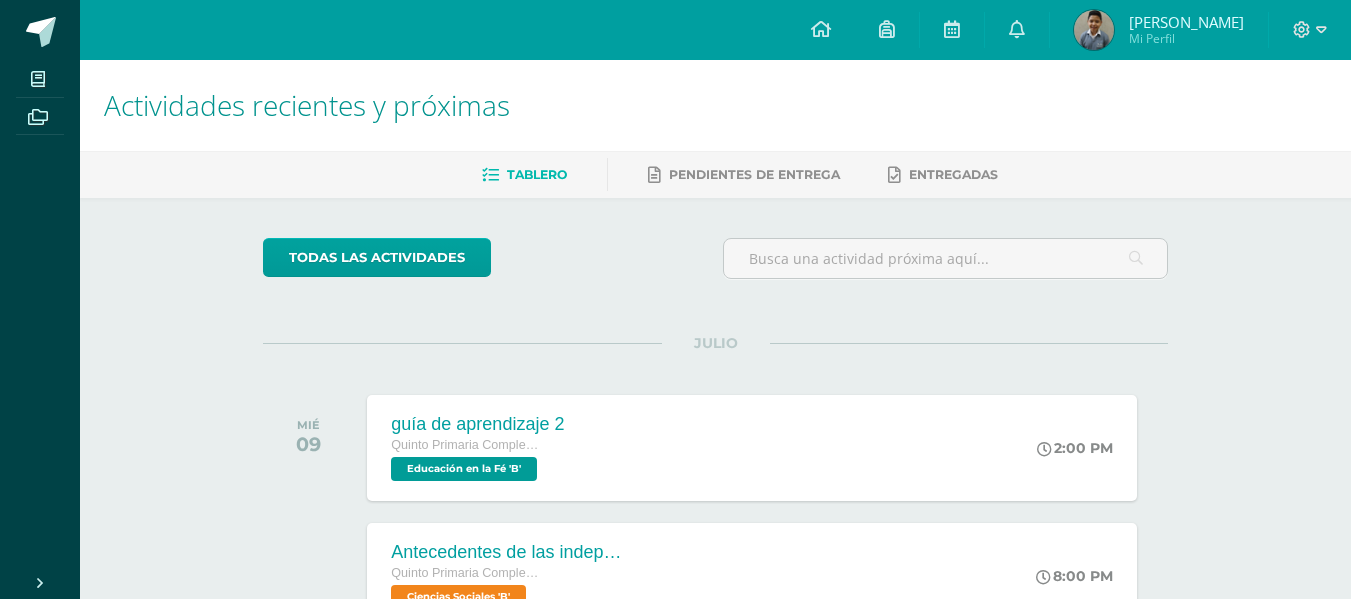 click on "Actividades recientes y próximas" at bounding box center [715, 105] 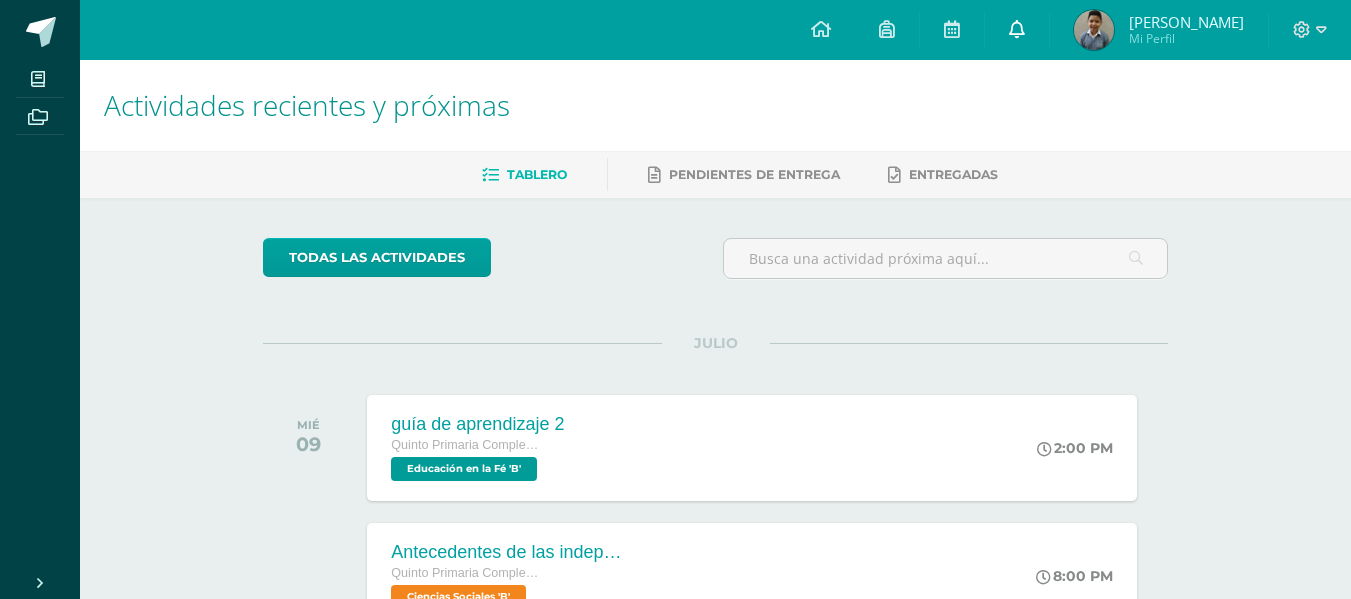 click at bounding box center (1017, 29) 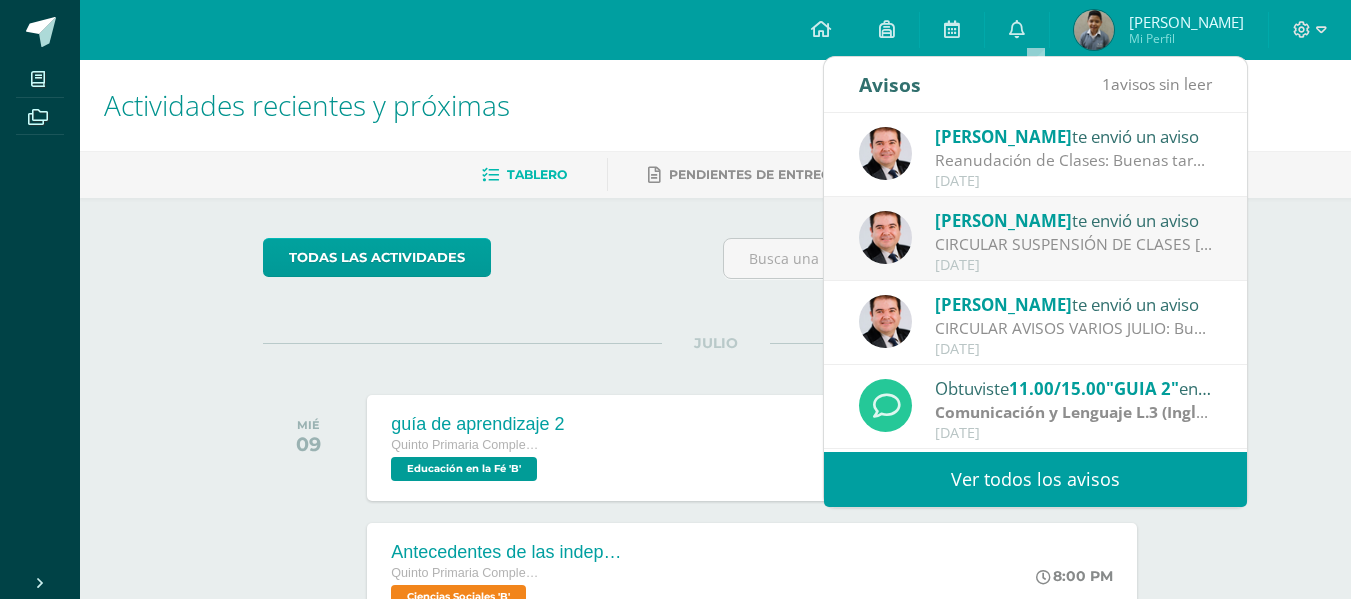 click on "[PERSON_NAME]" at bounding box center [1003, 136] 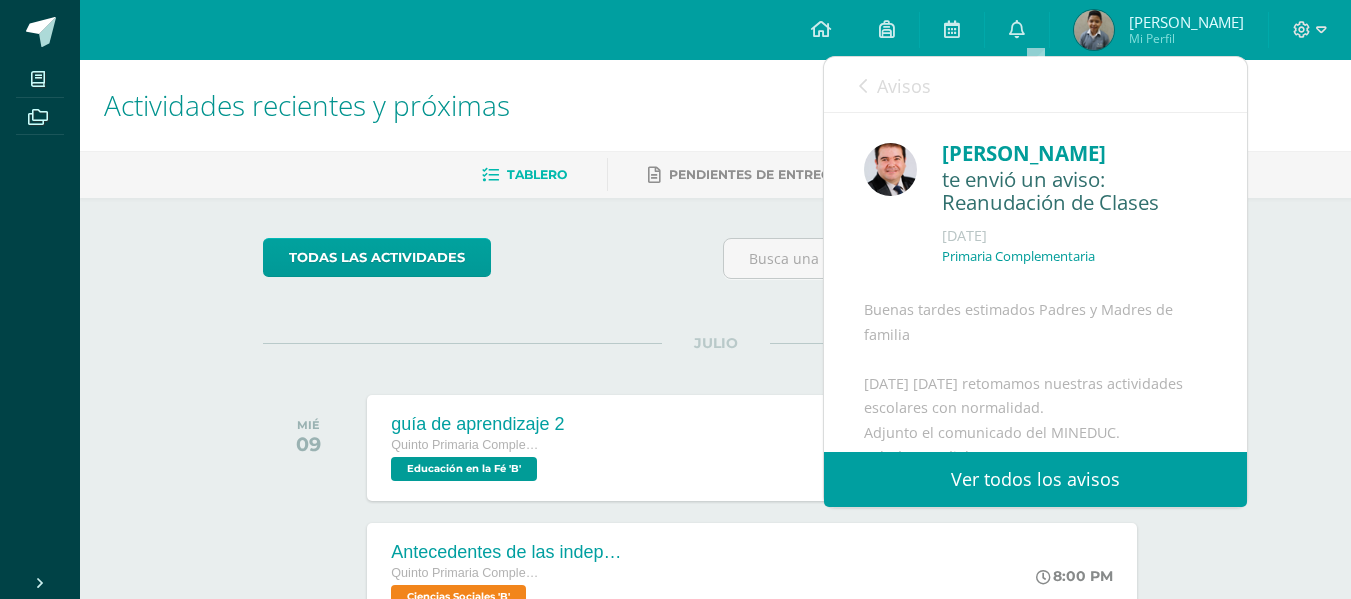 click on "Ver todos los avisos" at bounding box center (1035, 479) 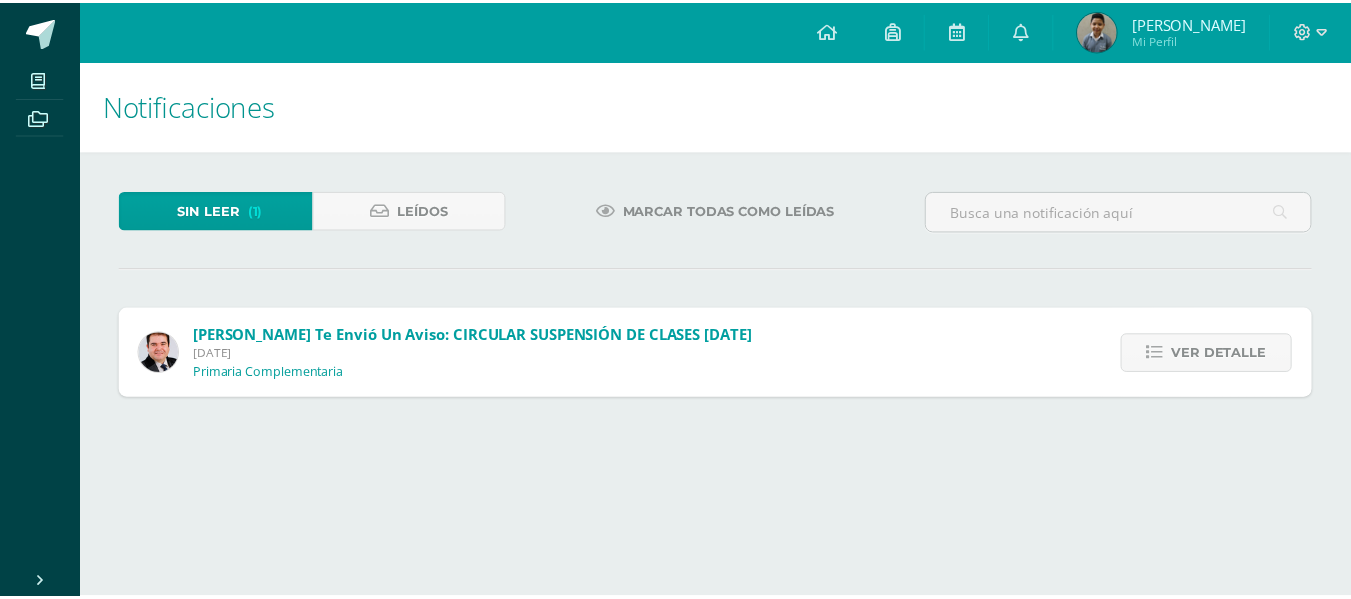 scroll, scrollTop: 0, scrollLeft: 0, axis: both 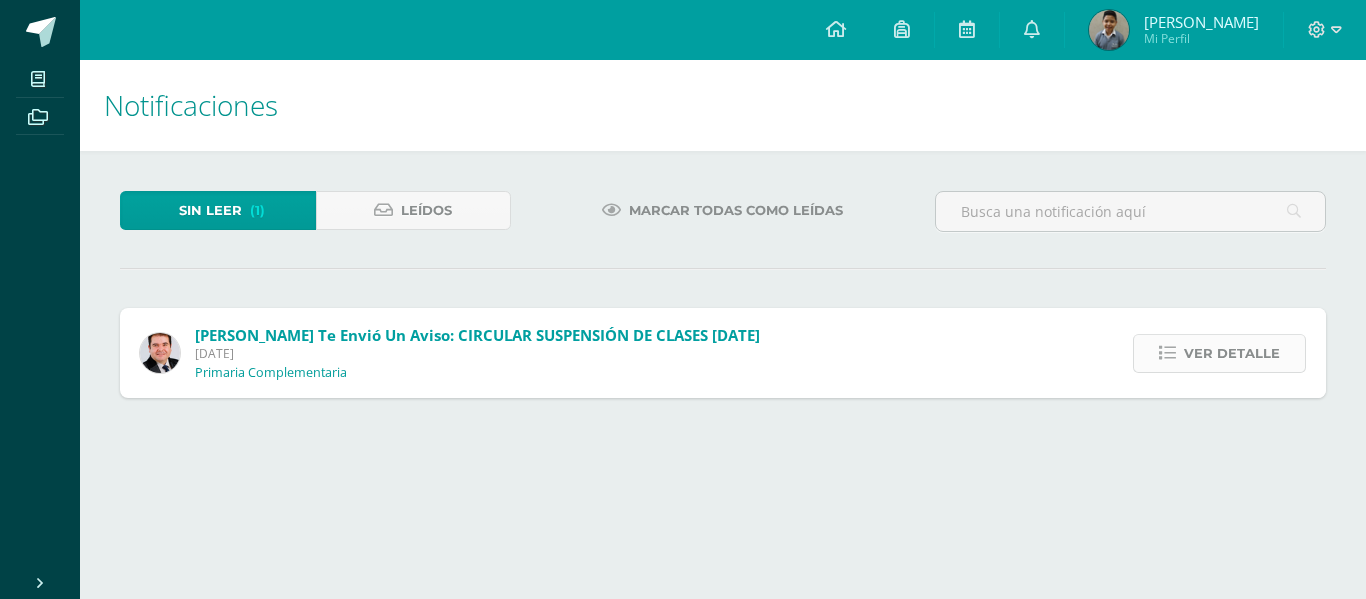 click on "Ver detalle" at bounding box center (1232, 353) 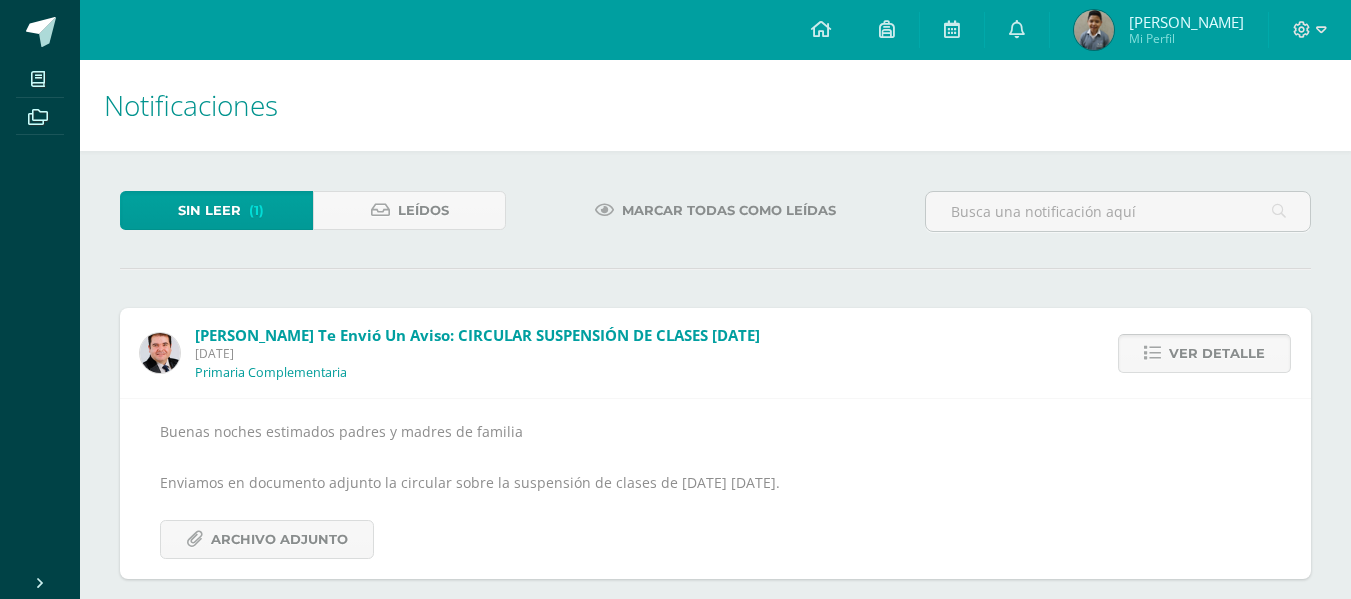 scroll, scrollTop: 20, scrollLeft: 0, axis: vertical 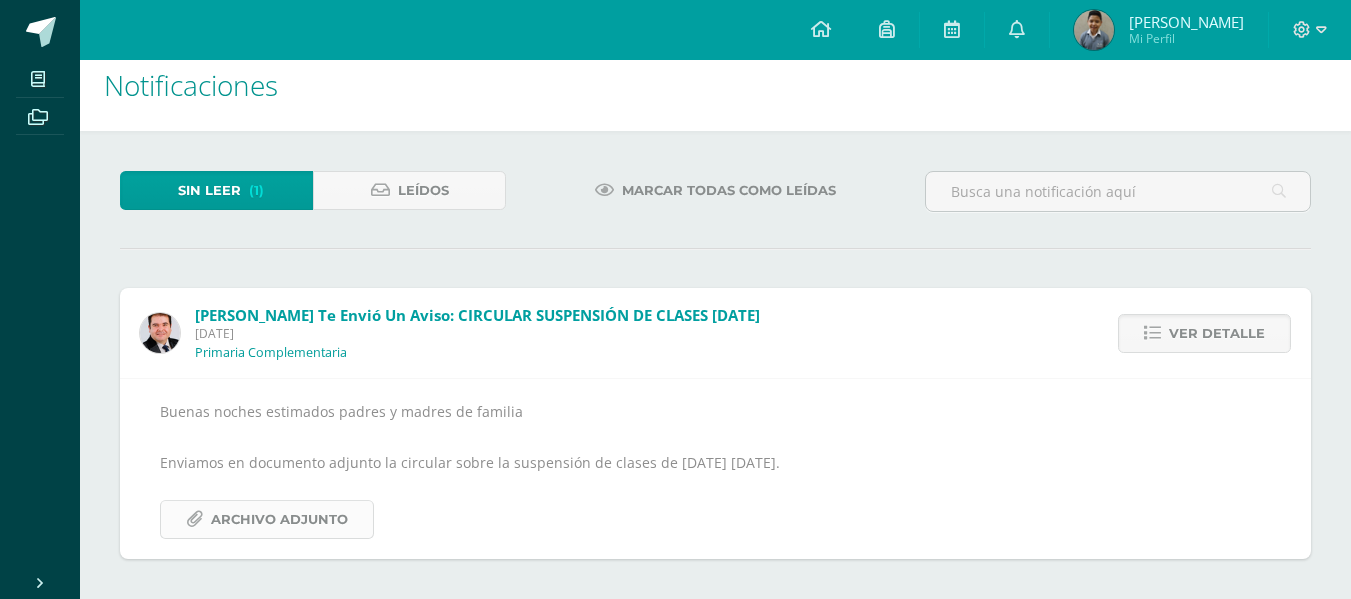 click on "Archivo Adjunto" at bounding box center [279, 519] 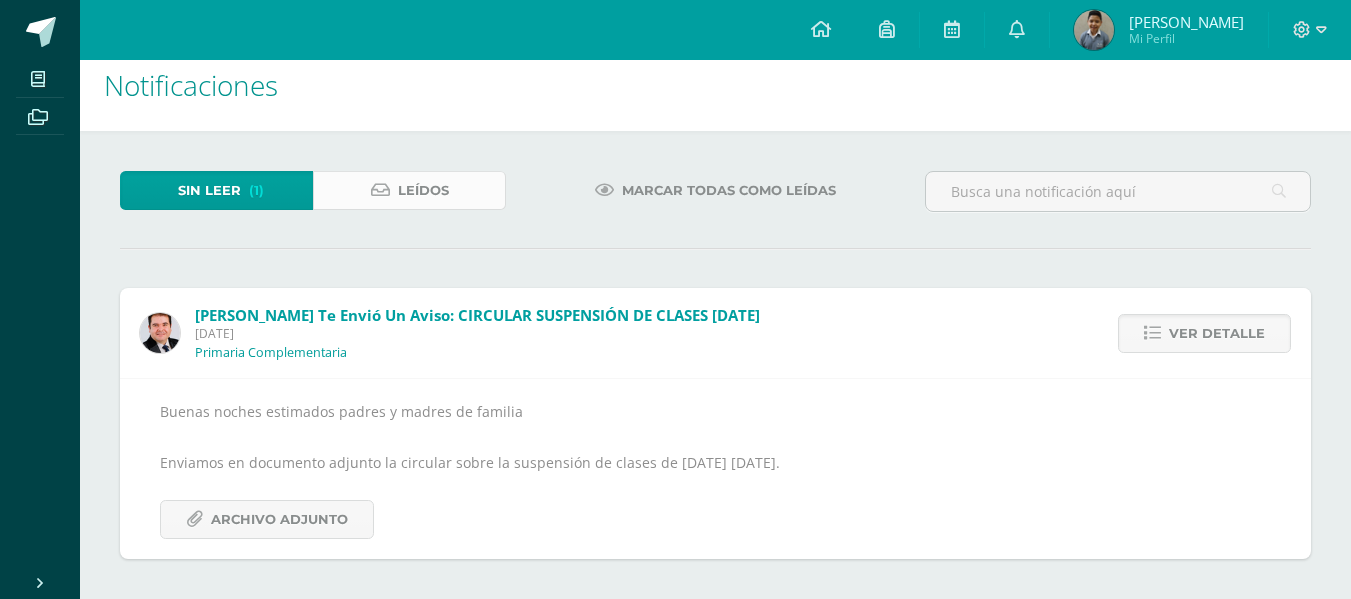 click on "Leídos" at bounding box center (409, 190) 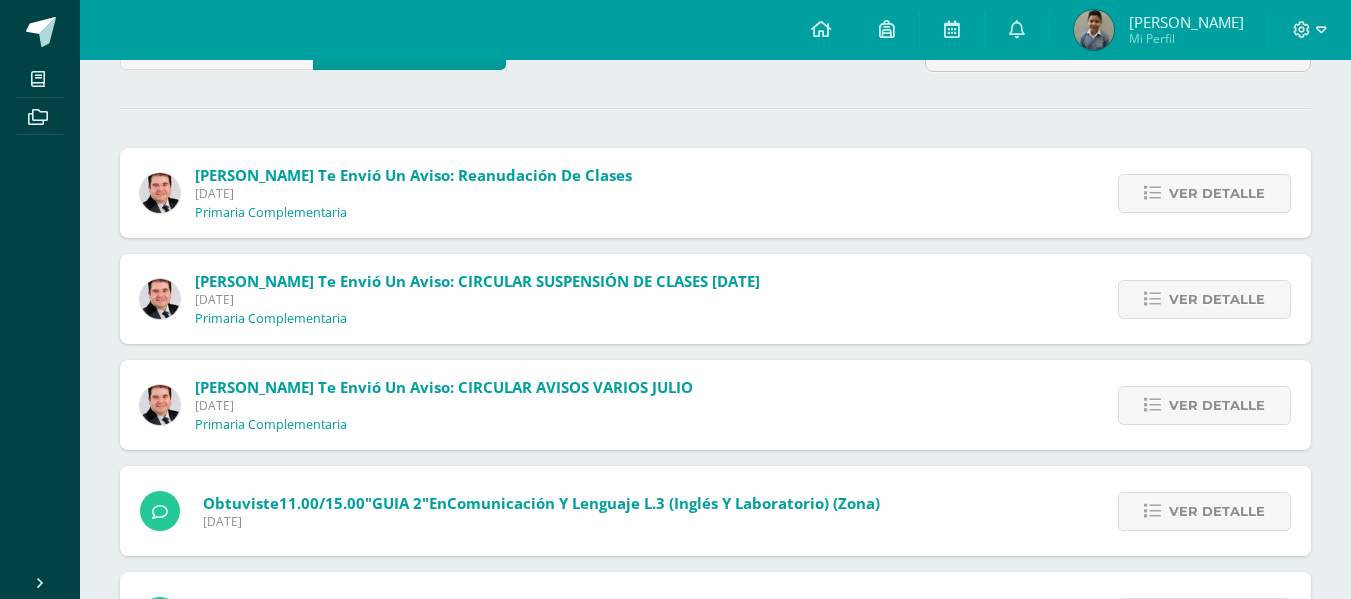 scroll, scrollTop: 200, scrollLeft: 0, axis: vertical 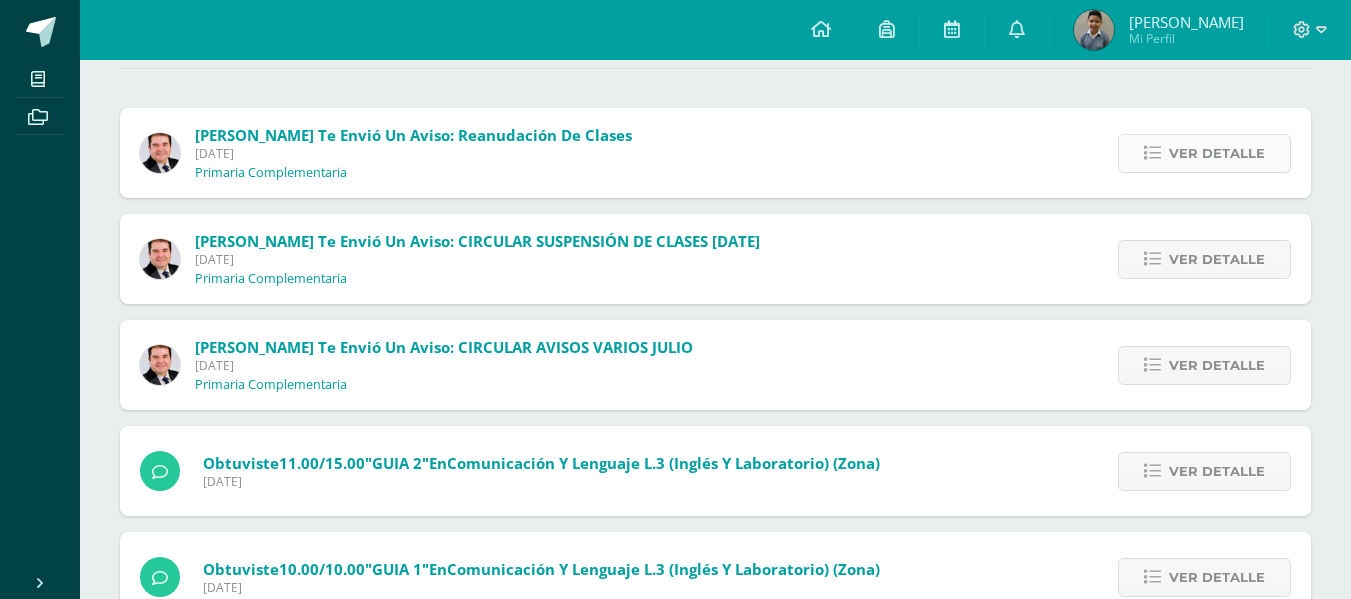 click on "Ver detalle" at bounding box center [1217, 153] 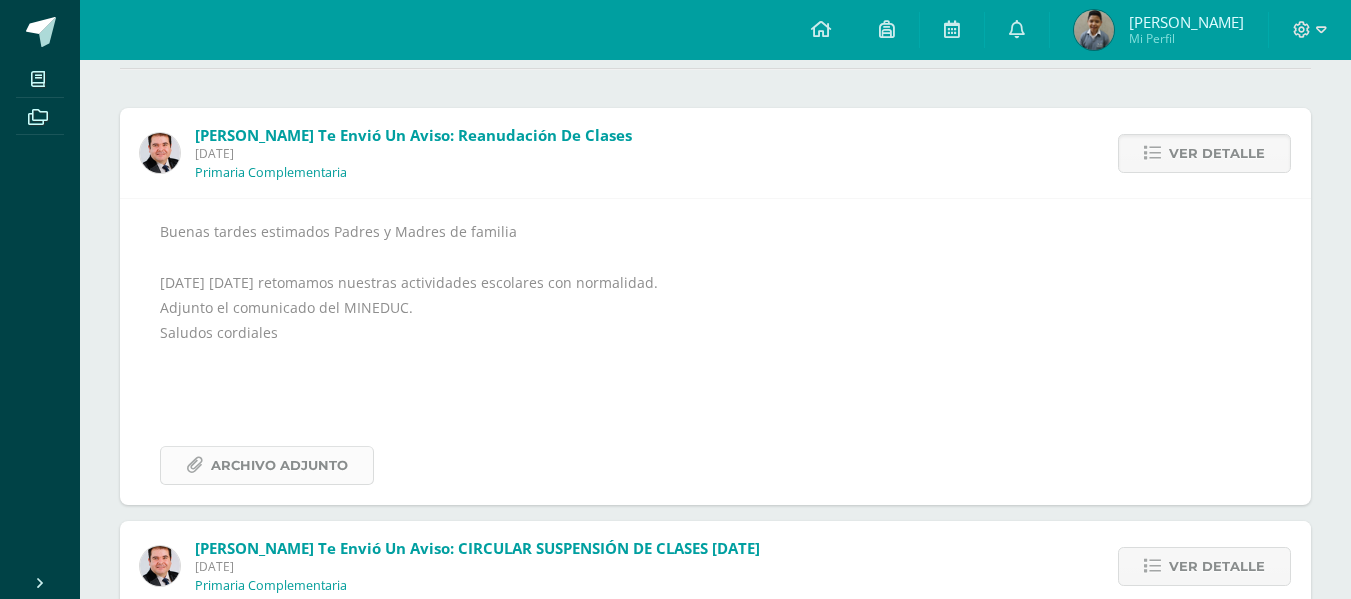 click on "Archivo Adjunto" at bounding box center (279, 465) 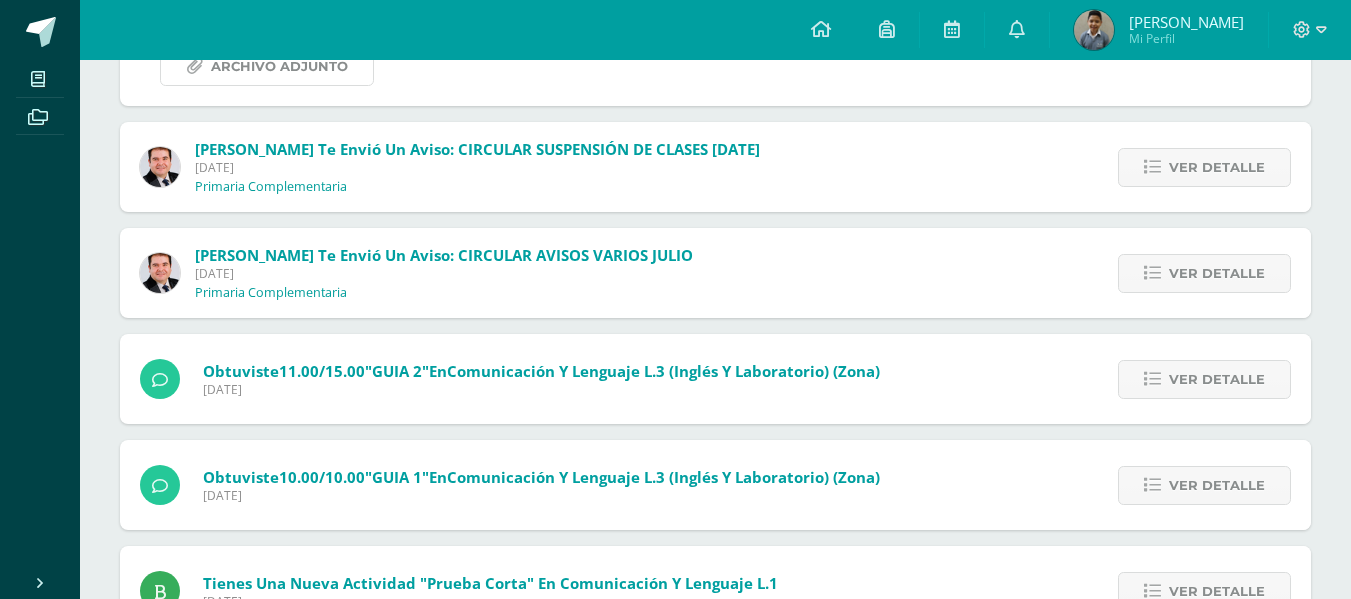 scroll, scrollTop: 600, scrollLeft: 0, axis: vertical 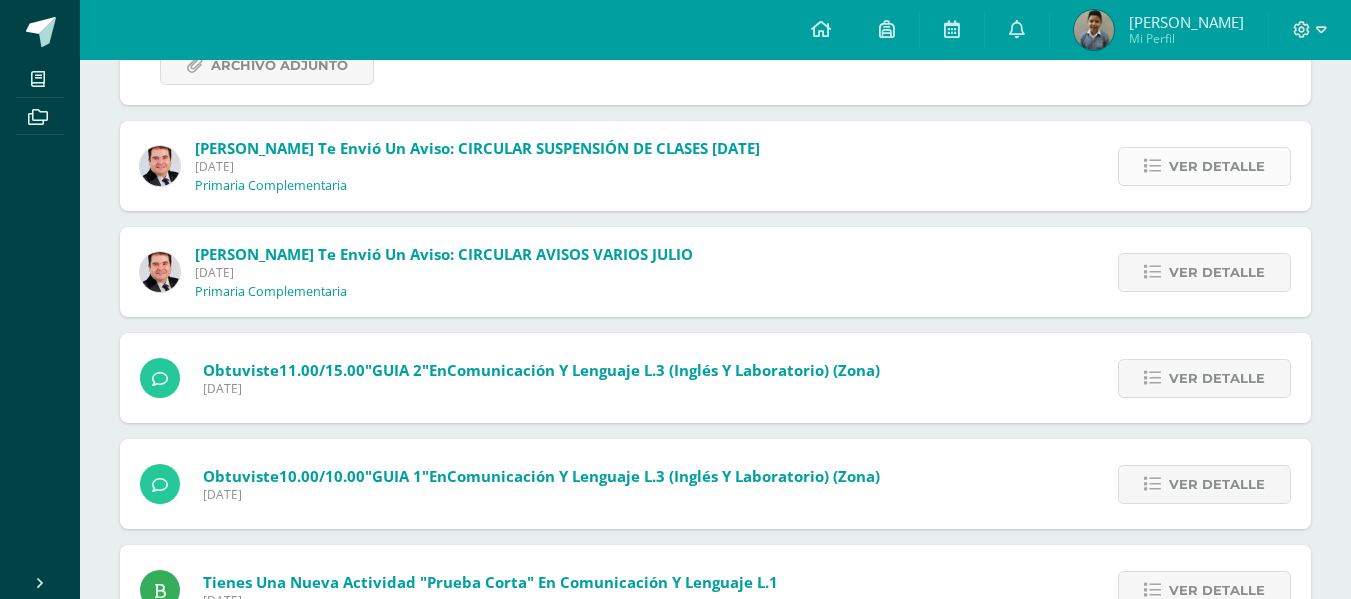click on "Ver detalle" at bounding box center (1217, 166) 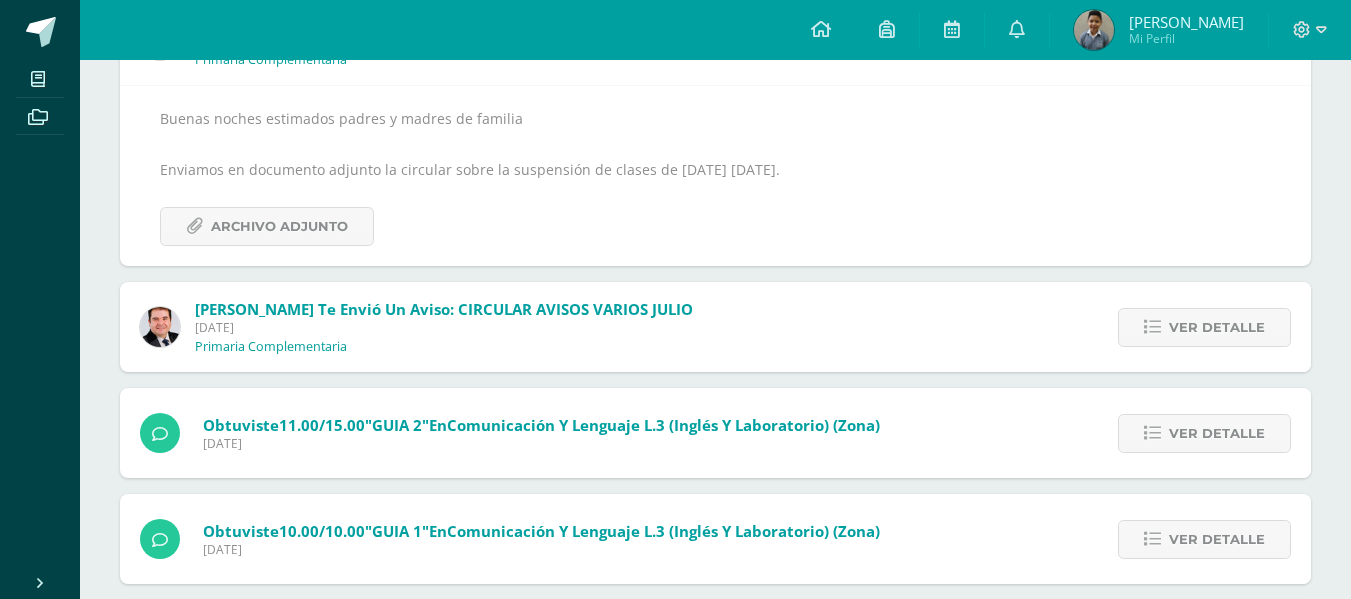 scroll, scrollTop: 410, scrollLeft: 0, axis: vertical 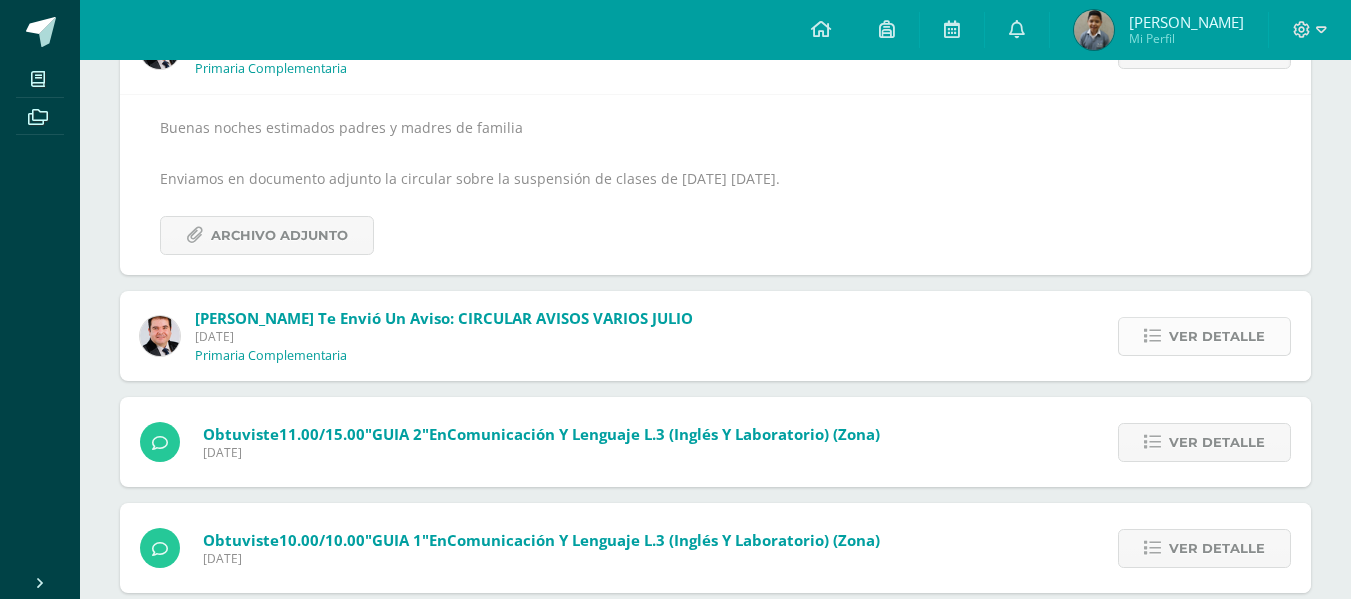 click on "Ver detalle" at bounding box center [1217, 336] 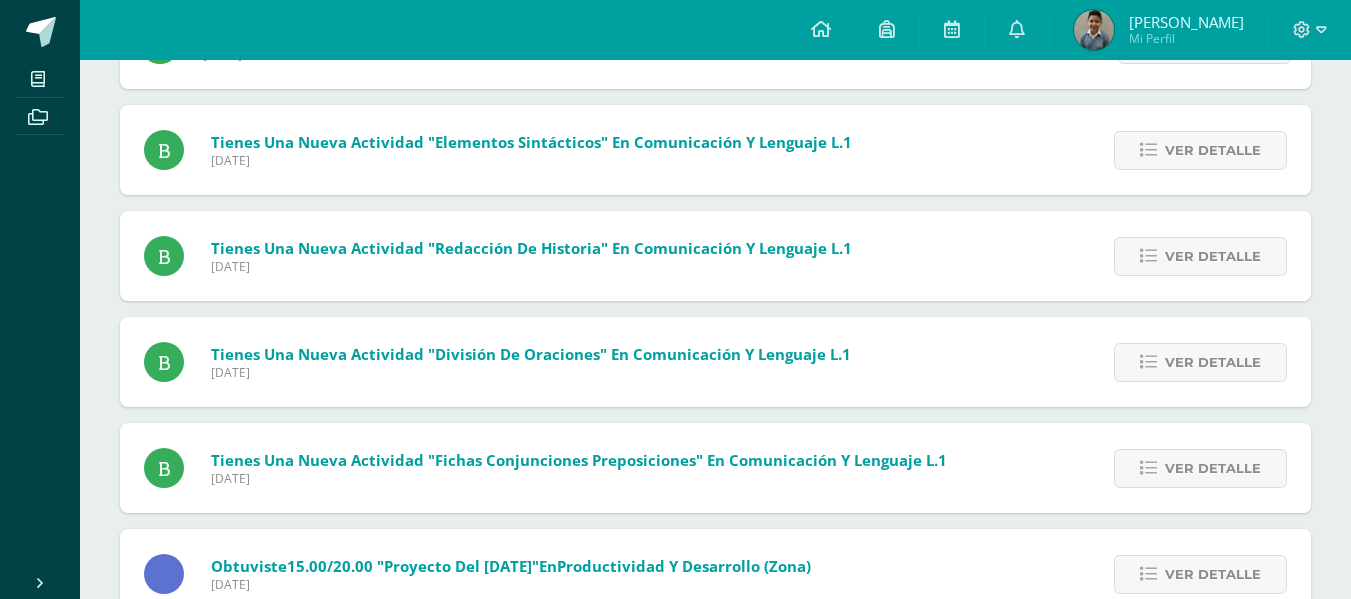 scroll, scrollTop: 1506, scrollLeft: 0, axis: vertical 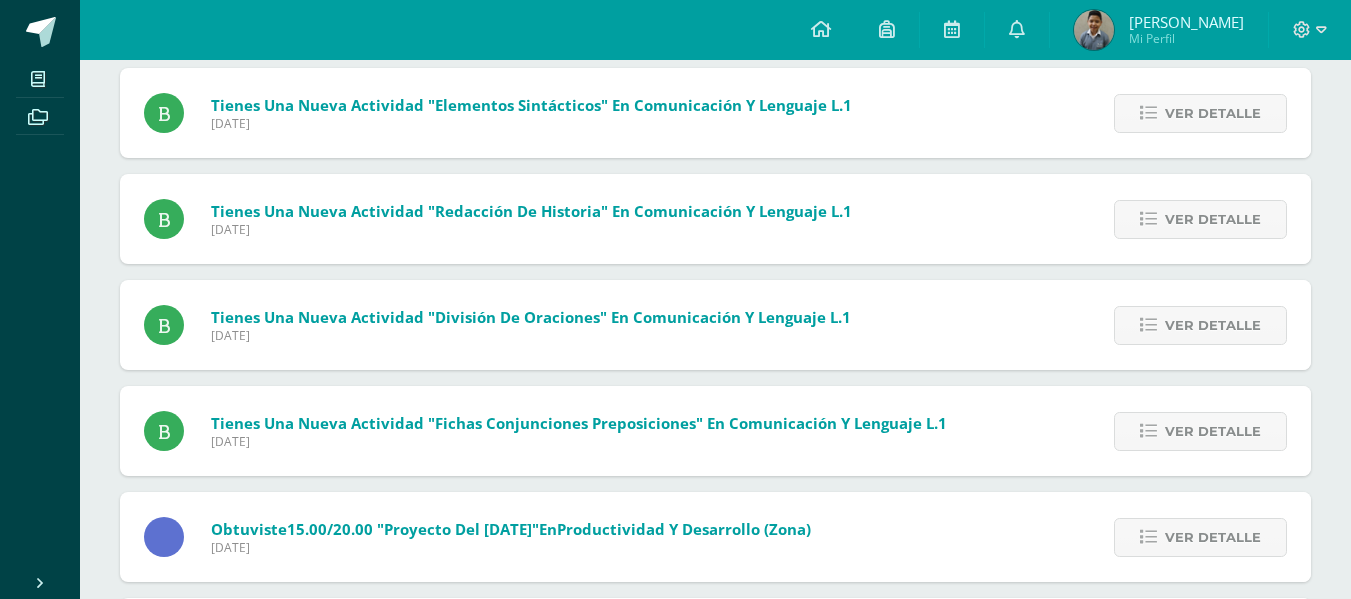 click on "Ver detalle" at bounding box center (1197, 219) 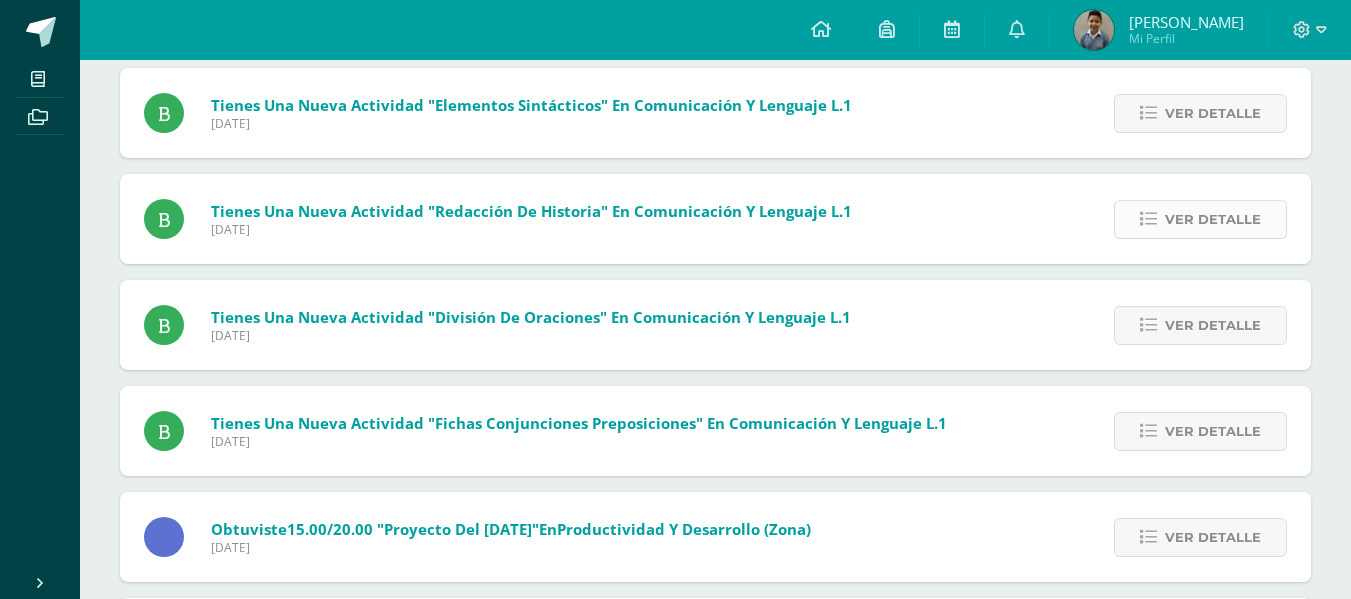 click on "Ver detalle" at bounding box center [1213, 219] 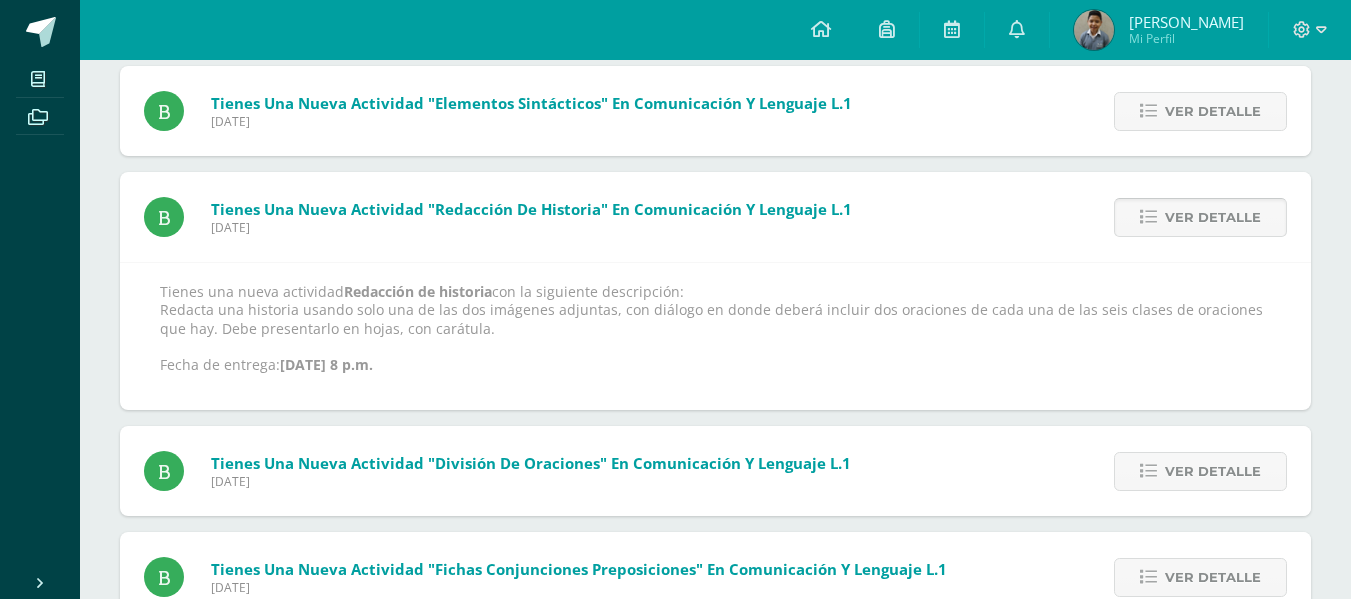 scroll, scrollTop: 1300, scrollLeft: 0, axis: vertical 